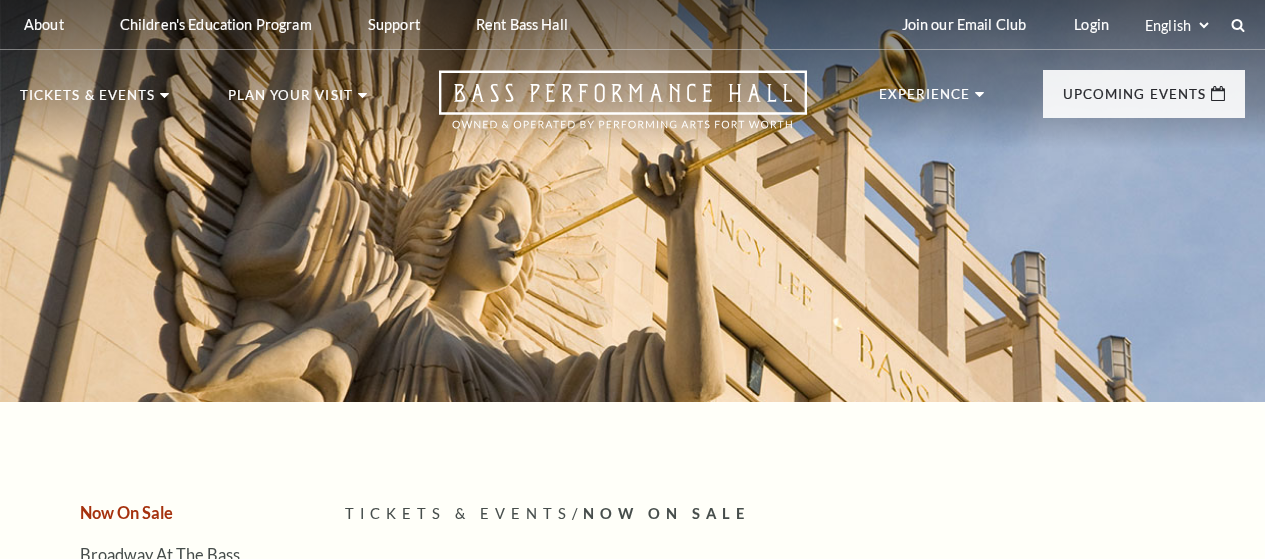 scroll, scrollTop: 0, scrollLeft: 0, axis: both 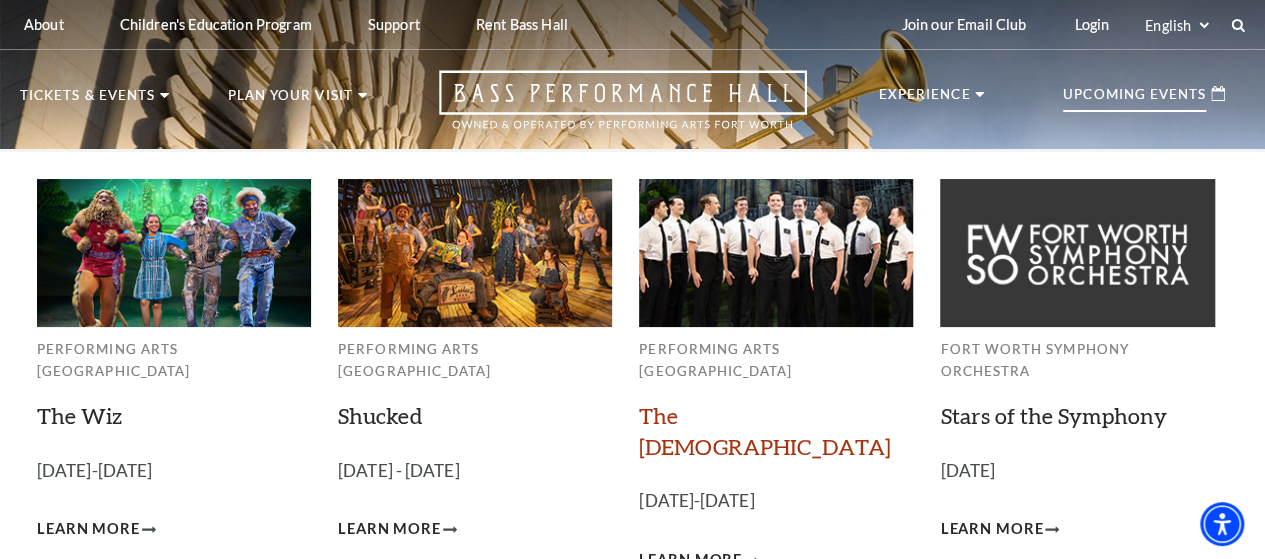 click on "The [DEMOGRAPHIC_DATA]" at bounding box center (765, 431) 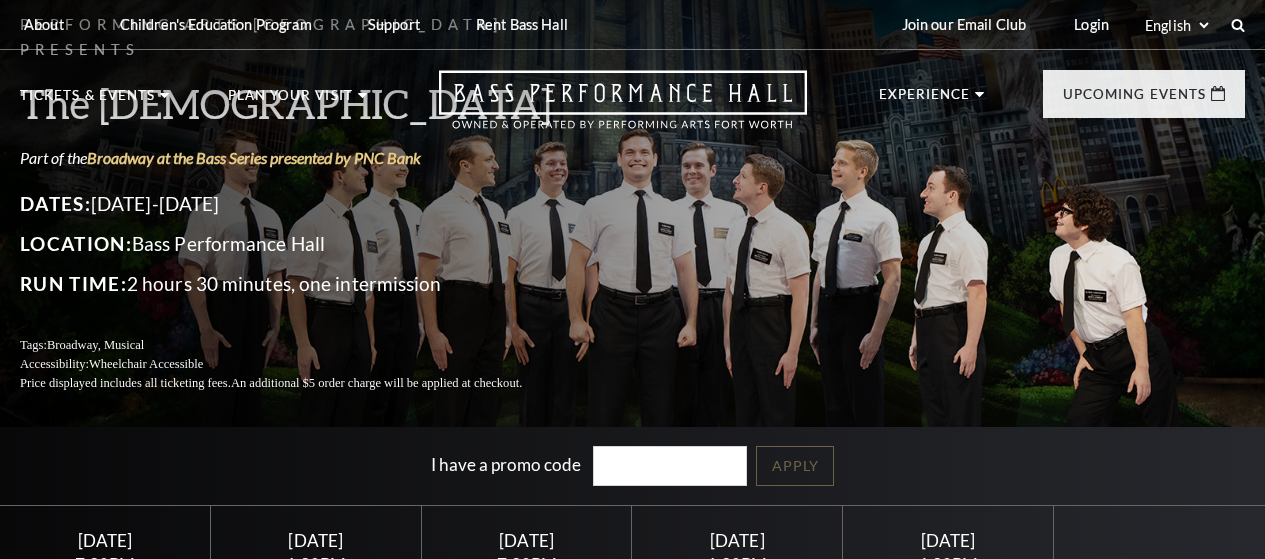 scroll, scrollTop: 0, scrollLeft: 0, axis: both 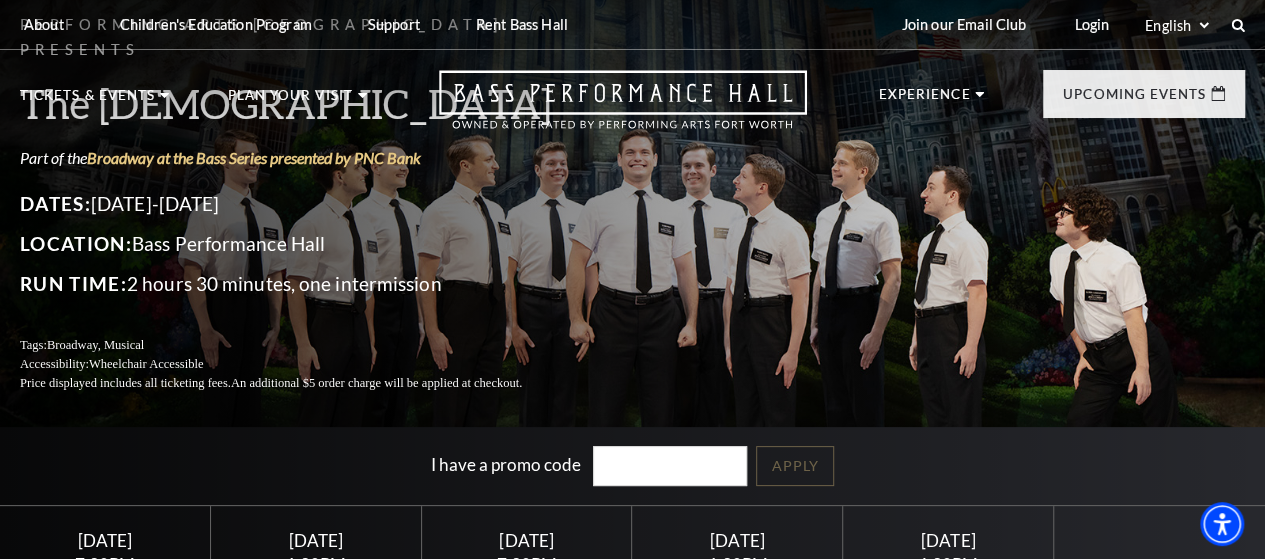 click on "I have a promo code     Apply" at bounding box center [632, 466] 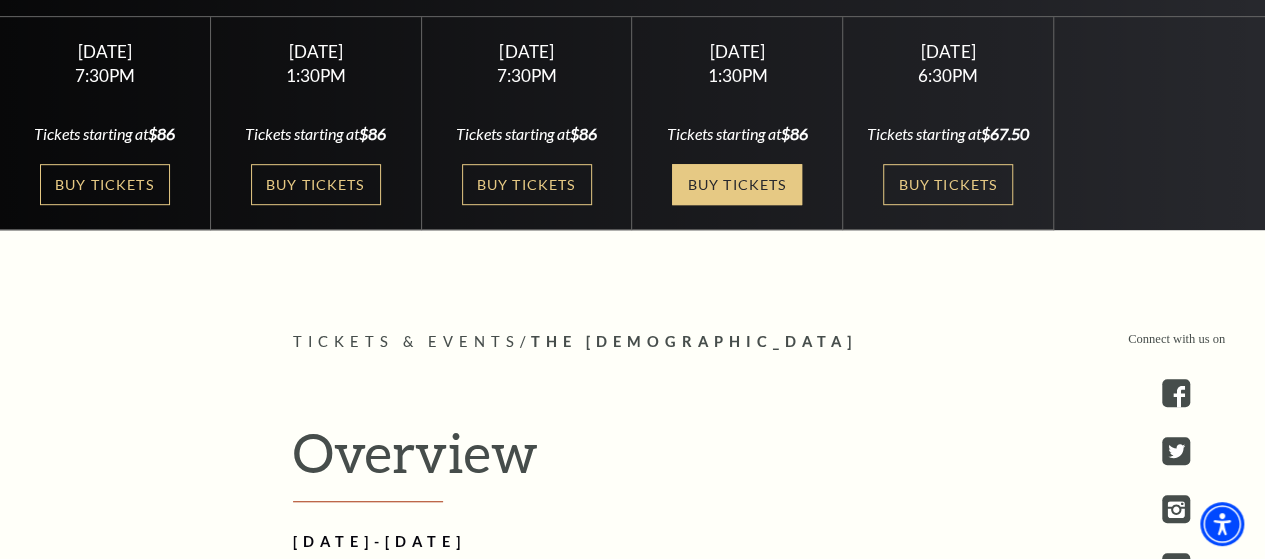 click on "Buy Tickets" at bounding box center [737, 184] 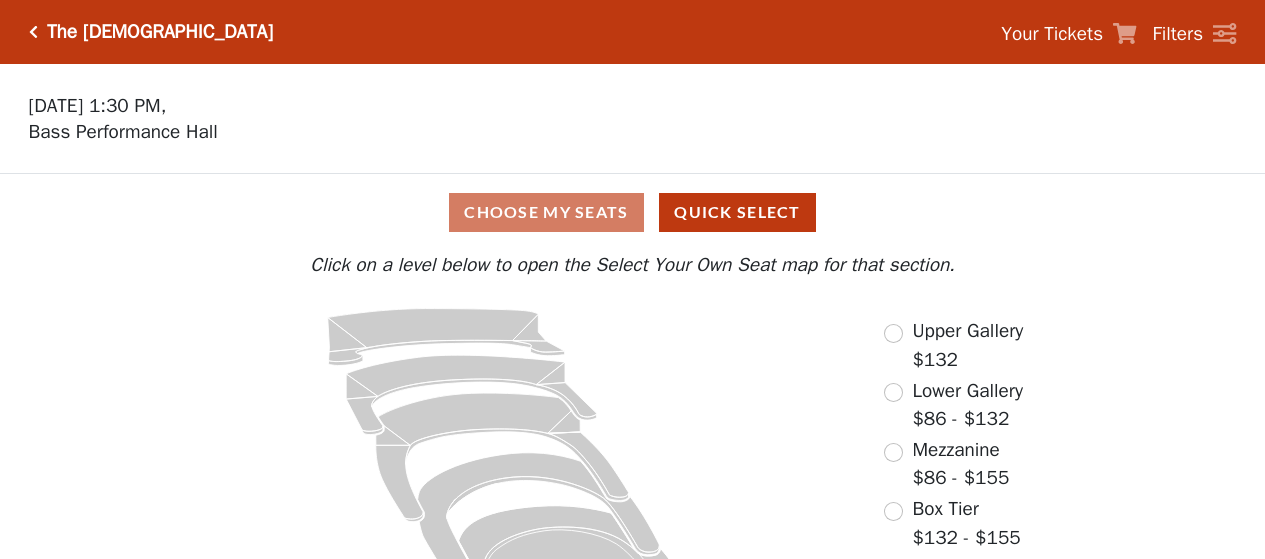 scroll, scrollTop: 0, scrollLeft: 0, axis: both 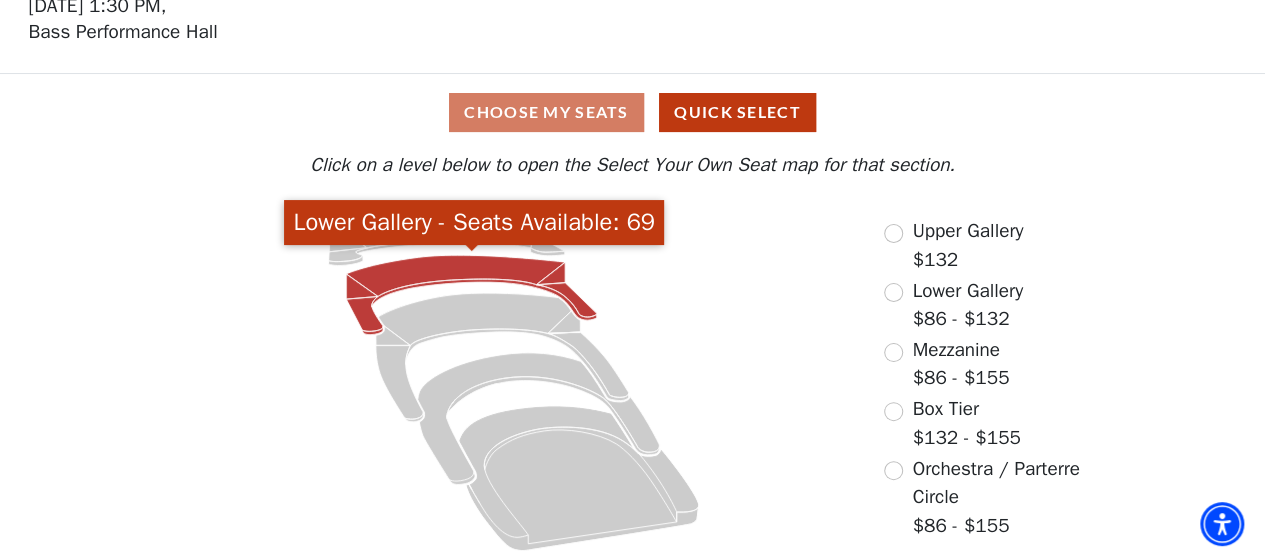 click 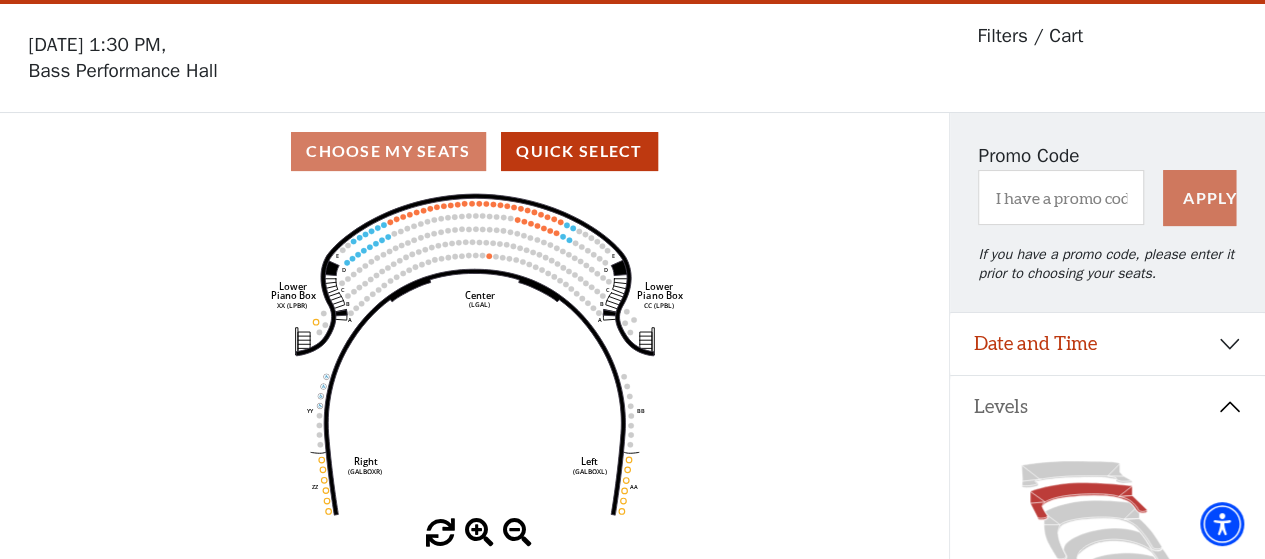 scroll, scrollTop: 92, scrollLeft: 0, axis: vertical 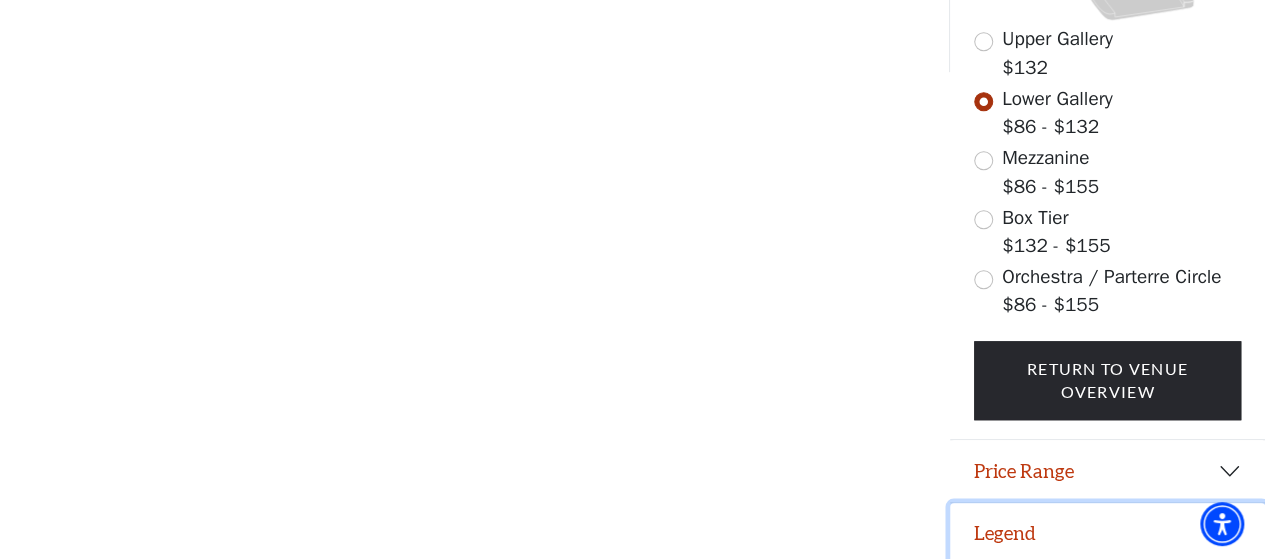 click on "Legend" at bounding box center (1107, 534) 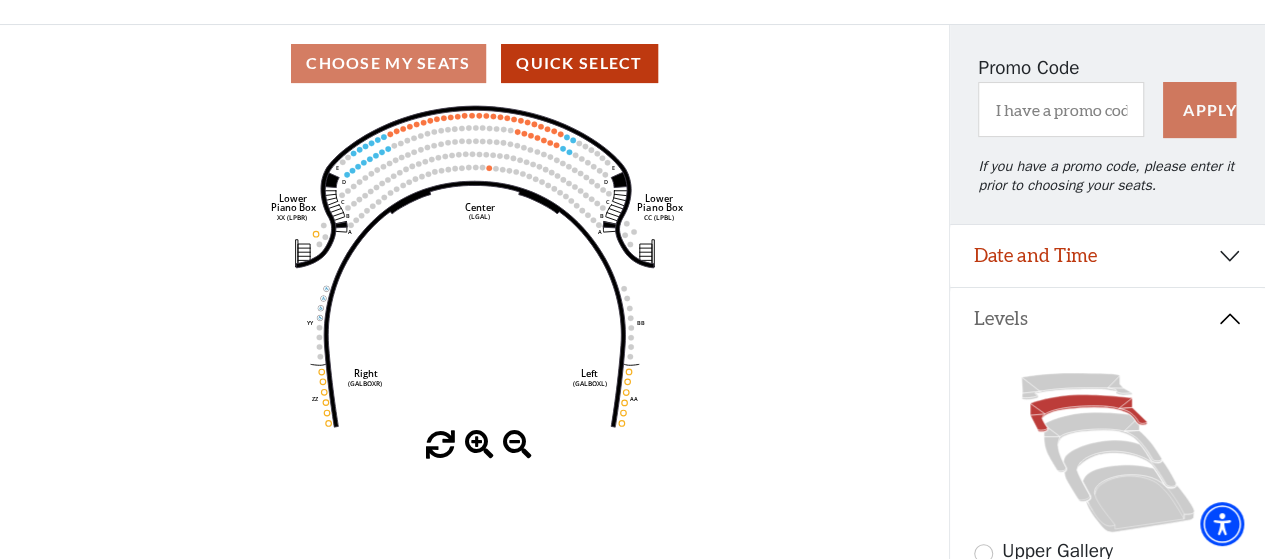 scroll, scrollTop: 130, scrollLeft: 0, axis: vertical 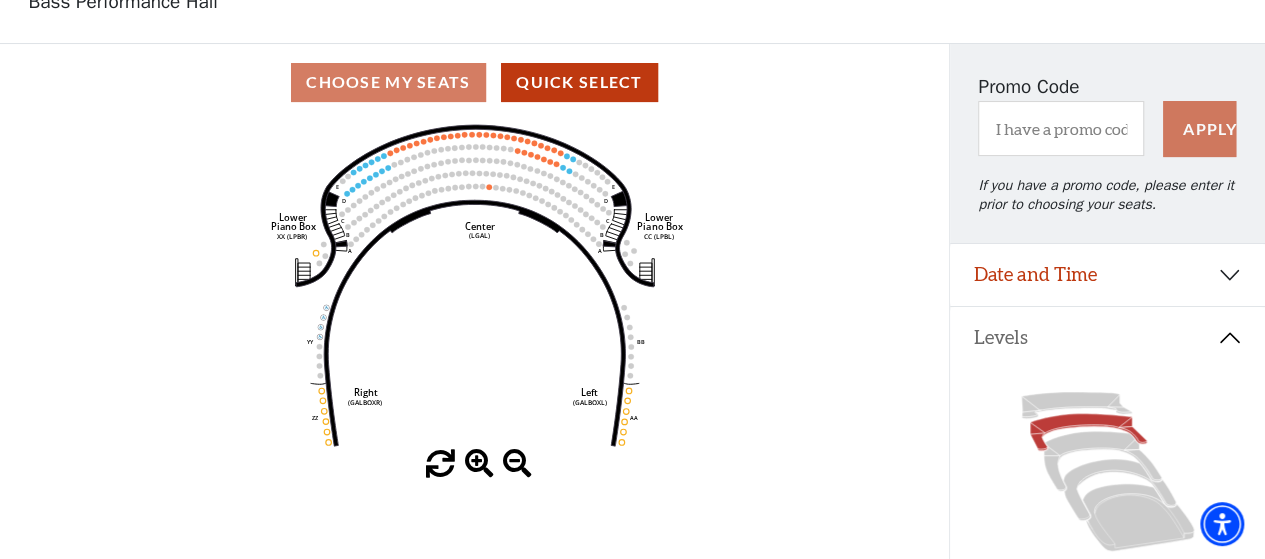 click on "Right   (GALBOXR)   E   D   C   B   A   E   D   C   B   A   YY   ZZ   Left   (GALBOXL)   BB   AA   Center   Lower   Piano Box   (LGAL)   CC (LPBL)   Lower   Piano Box   XX (LPBR)" 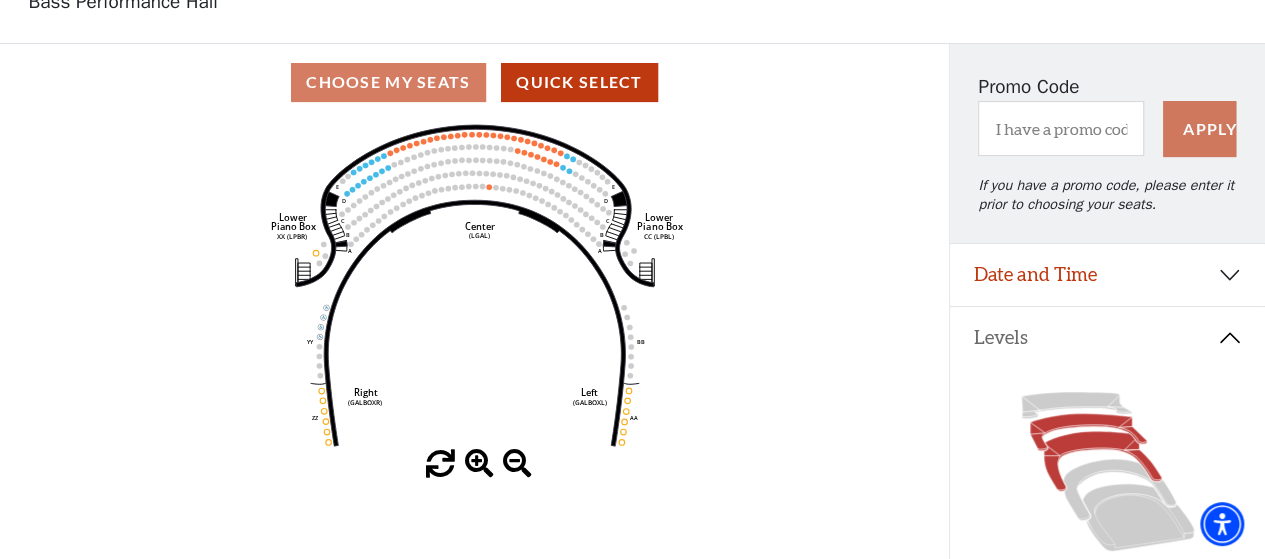 click 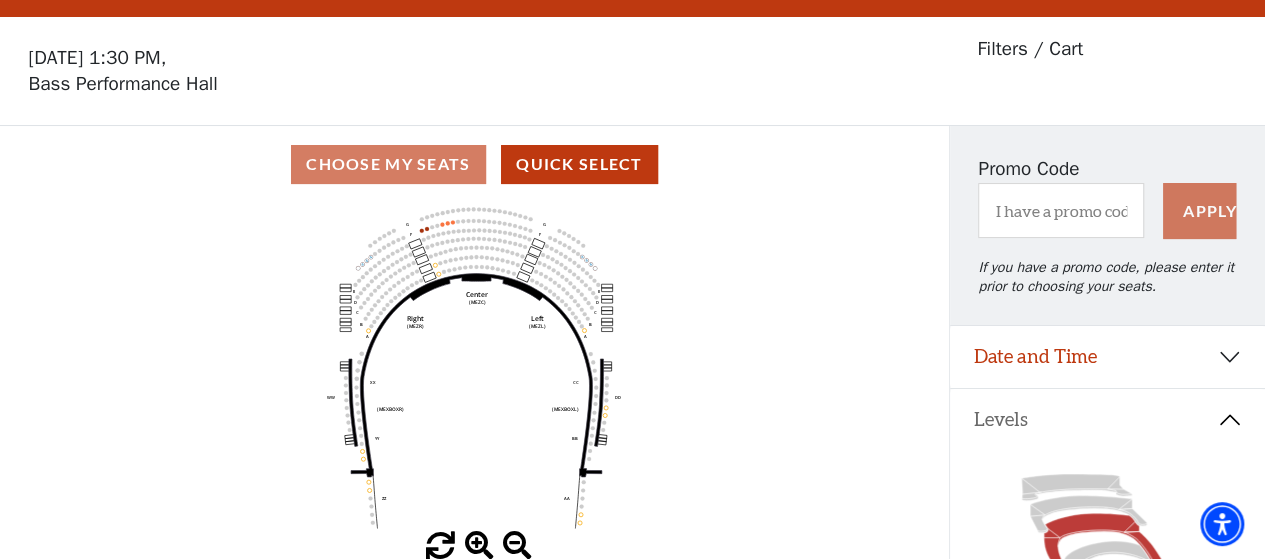 scroll, scrollTop: 92, scrollLeft: 0, axis: vertical 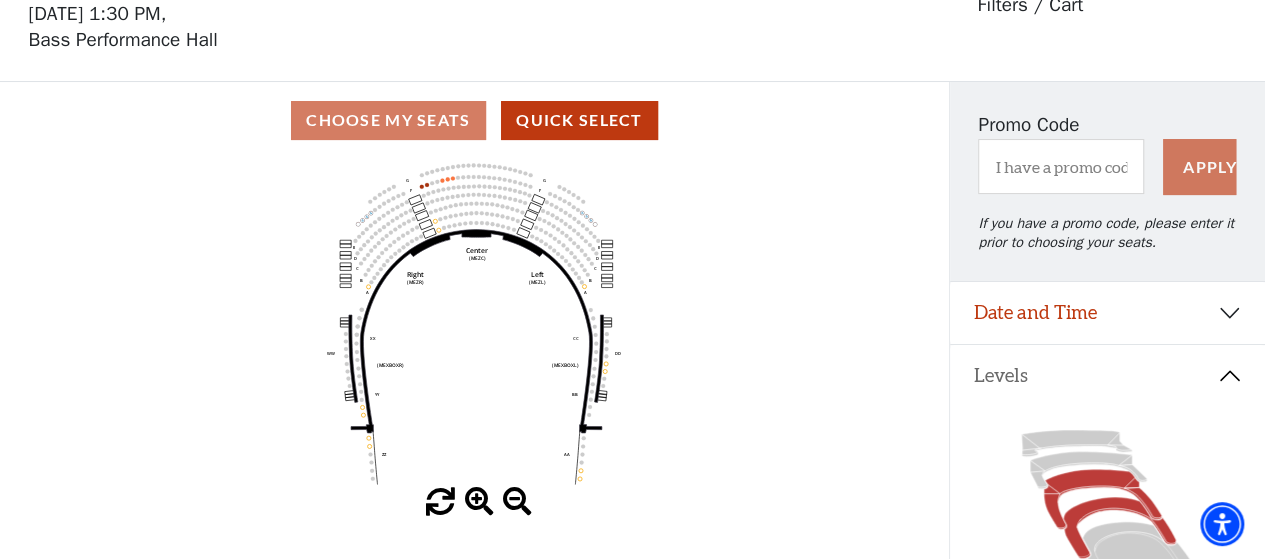 click 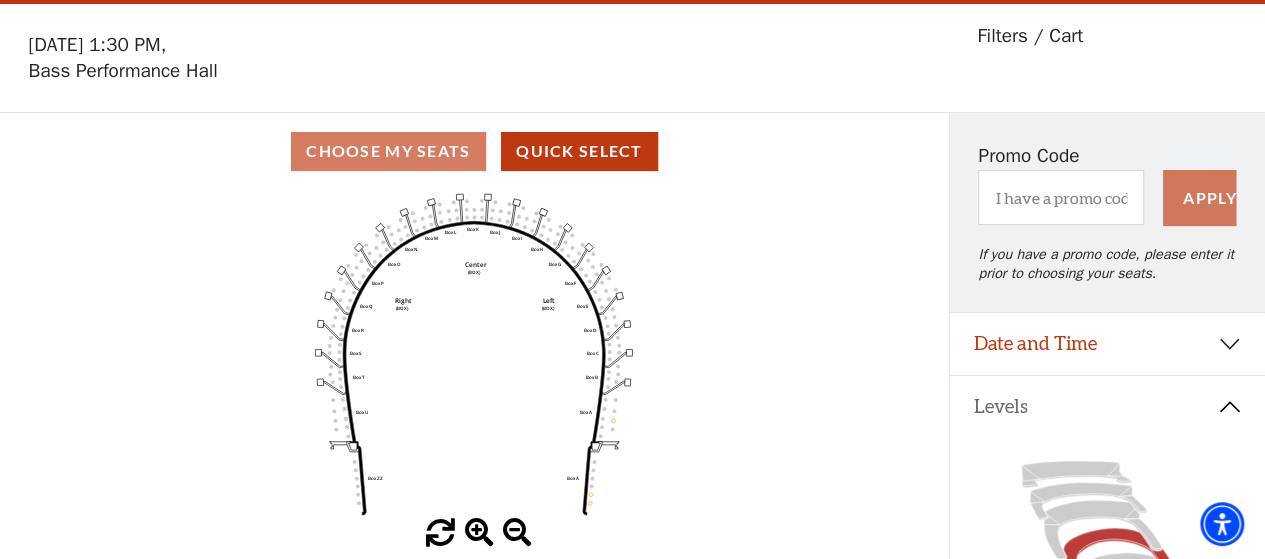 scroll, scrollTop: 92, scrollLeft: 0, axis: vertical 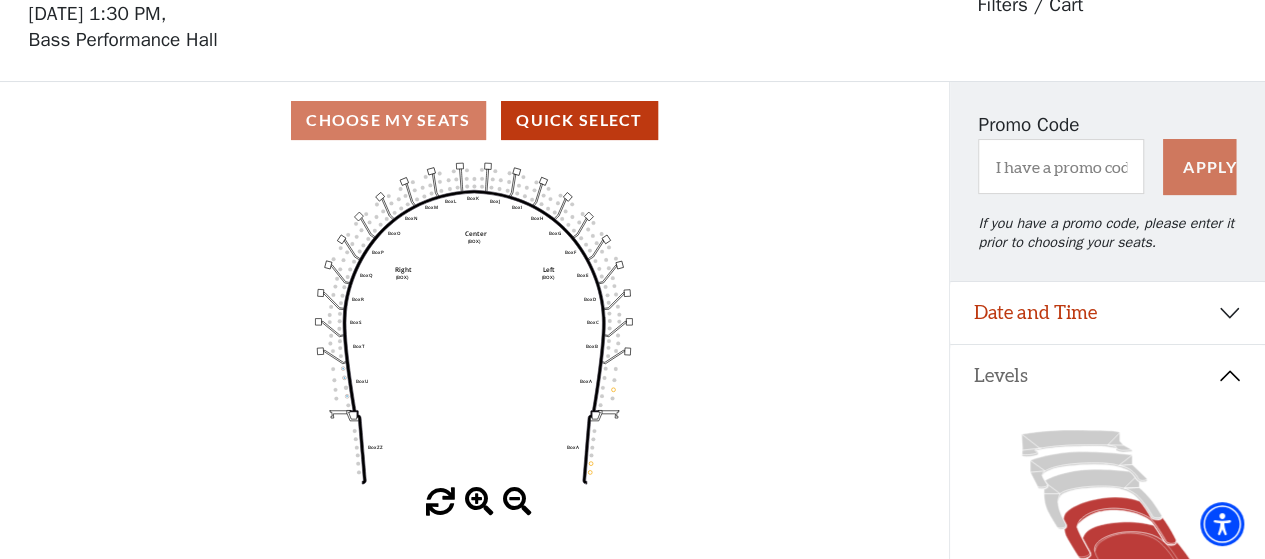 click 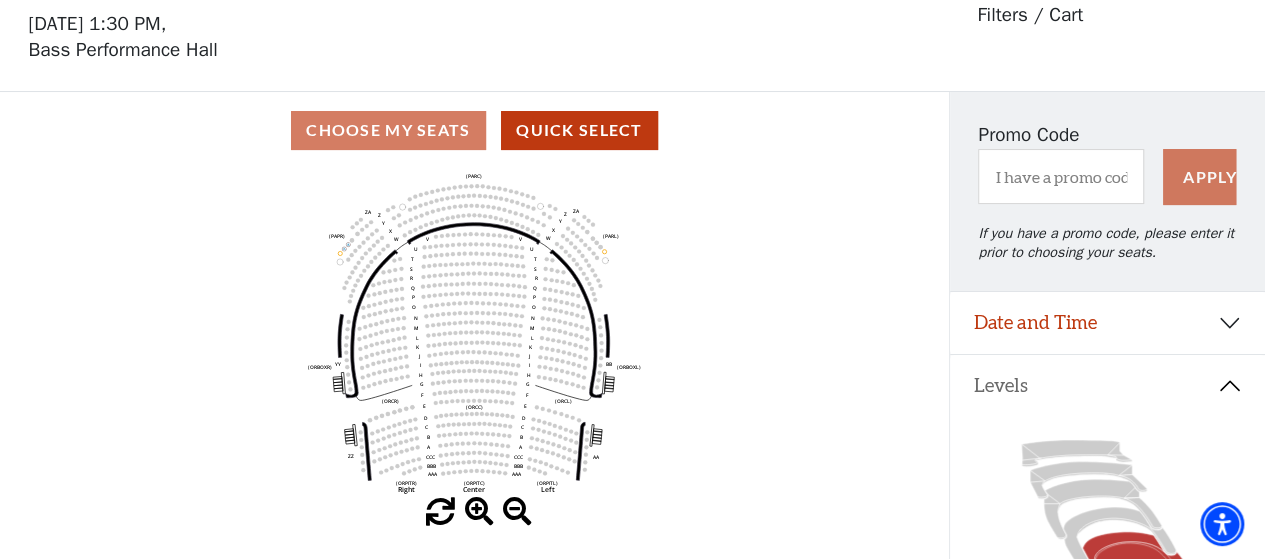 scroll, scrollTop: 92, scrollLeft: 0, axis: vertical 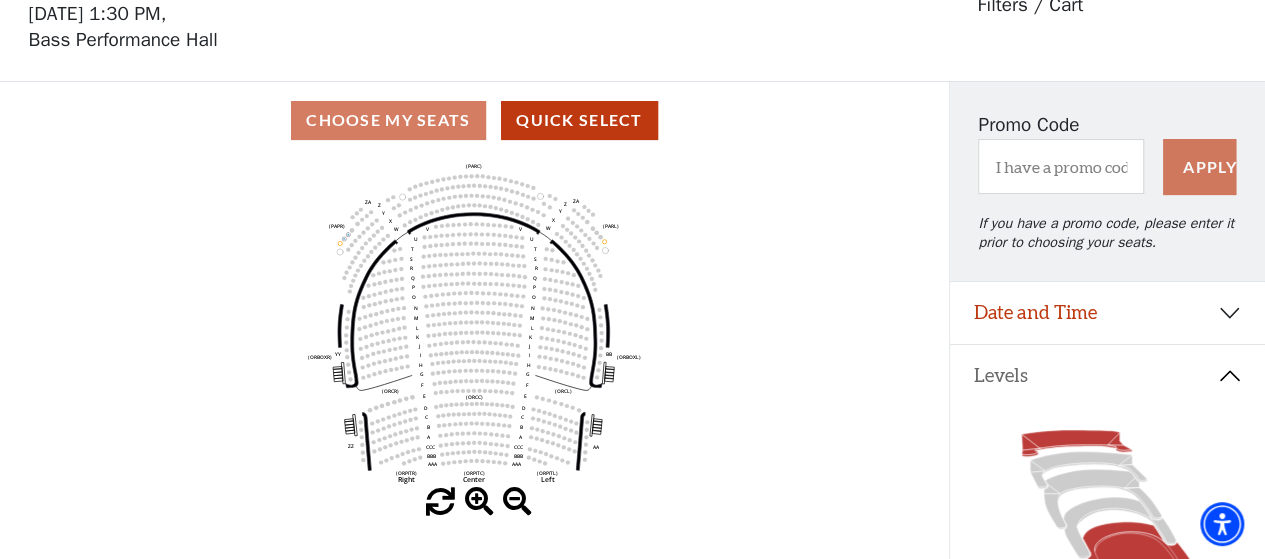 click 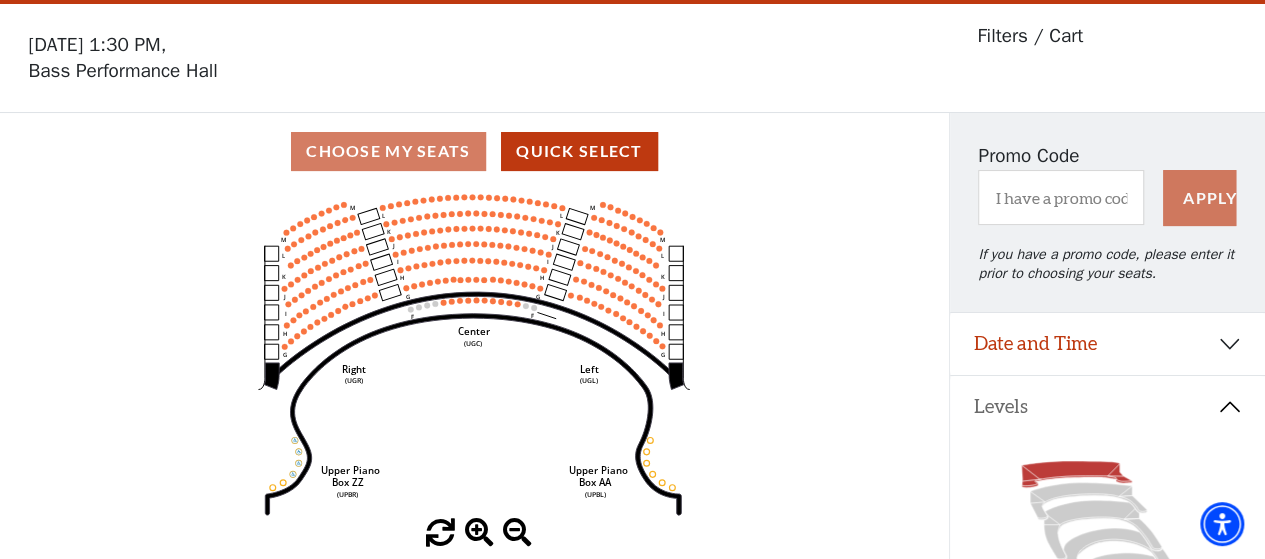 scroll, scrollTop: 92, scrollLeft: 0, axis: vertical 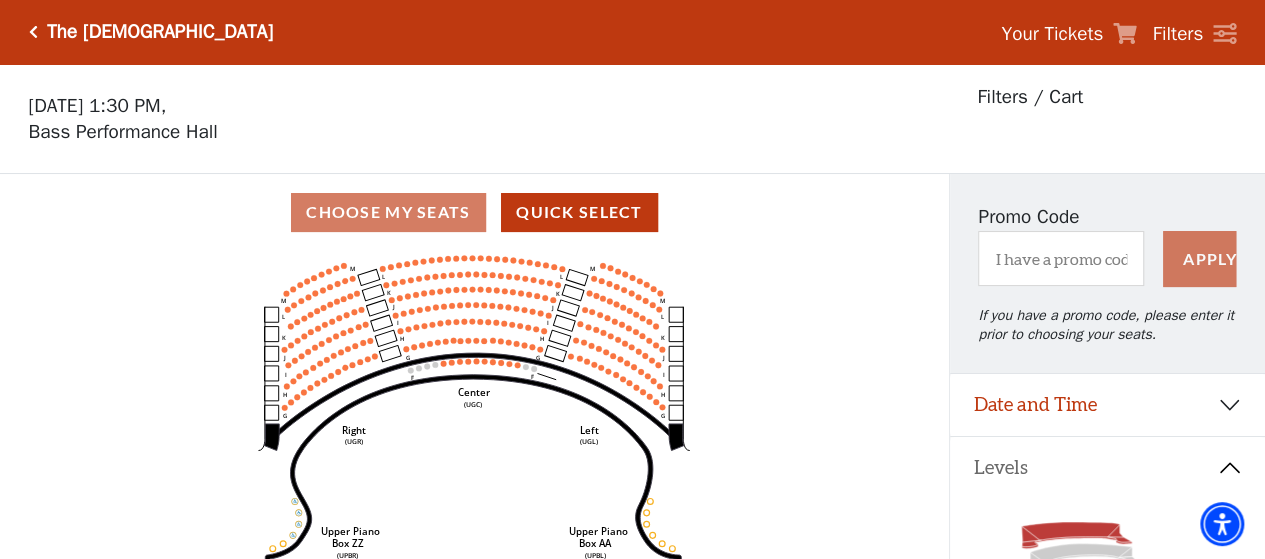 click on "The [DEMOGRAPHIC_DATA]" at bounding box center (160, 32) 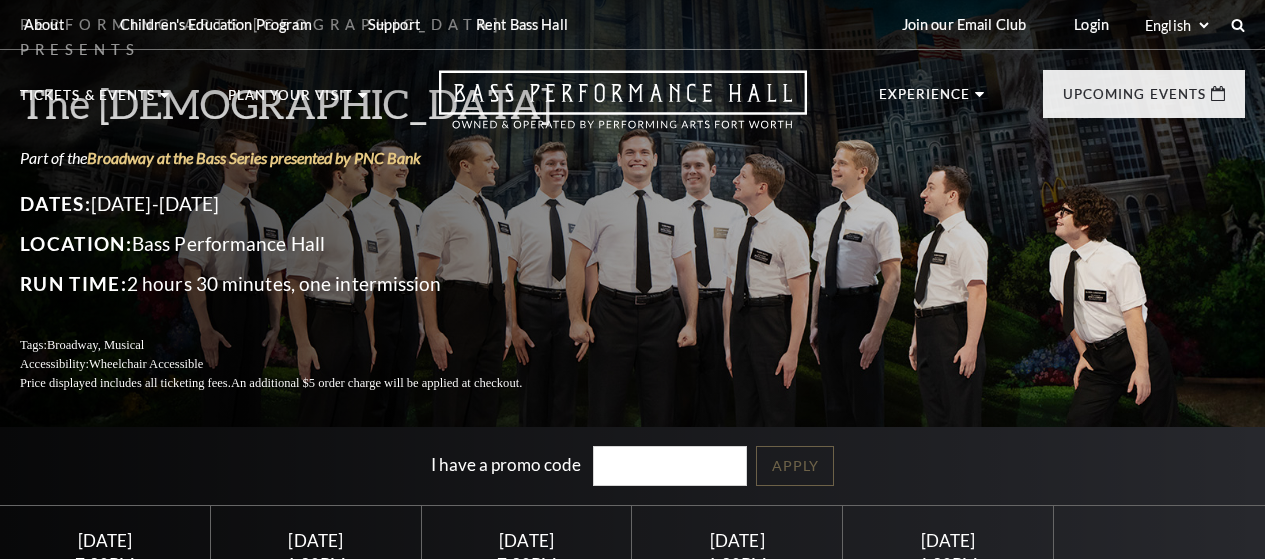 scroll, scrollTop: 0, scrollLeft: 0, axis: both 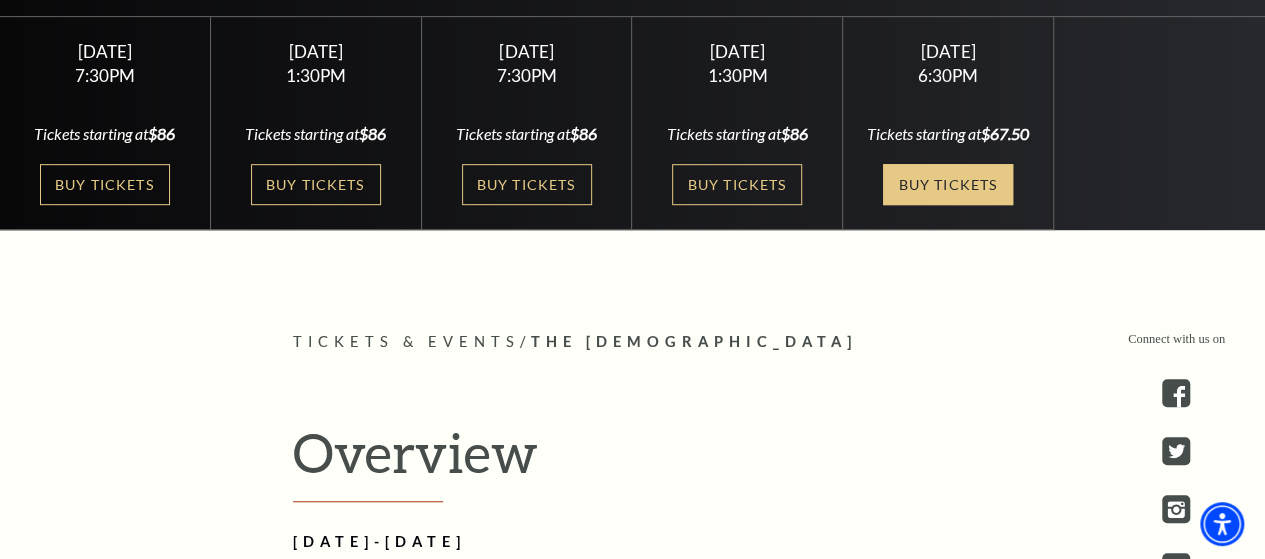 click on "Buy Tickets" at bounding box center [948, 184] 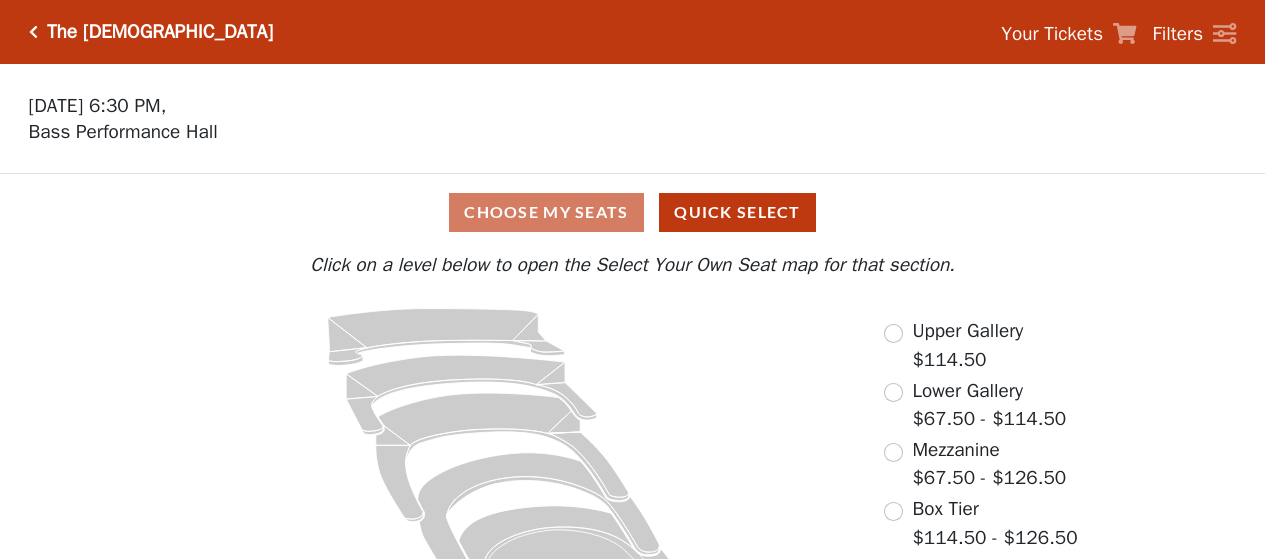 scroll, scrollTop: 0, scrollLeft: 0, axis: both 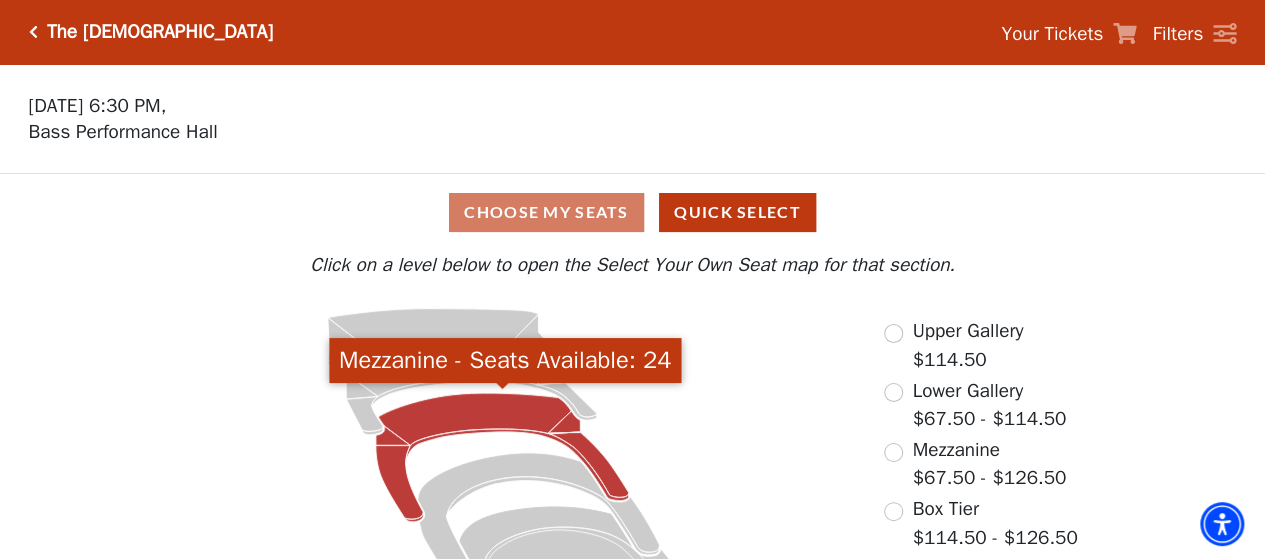 click 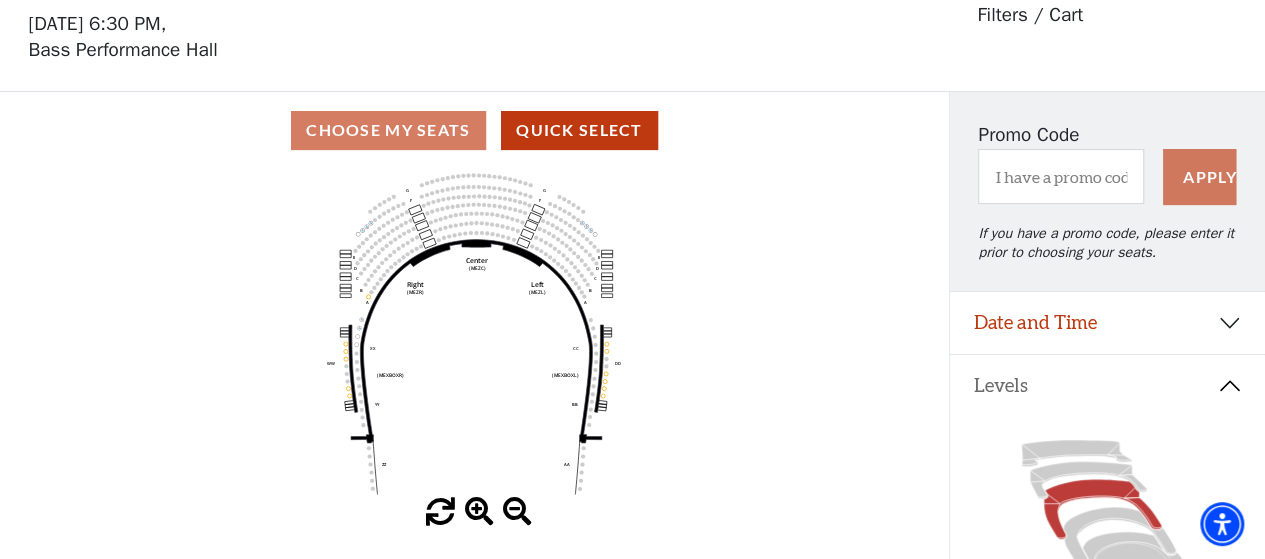 scroll, scrollTop: 92, scrollLeft: 0, axis: vertical 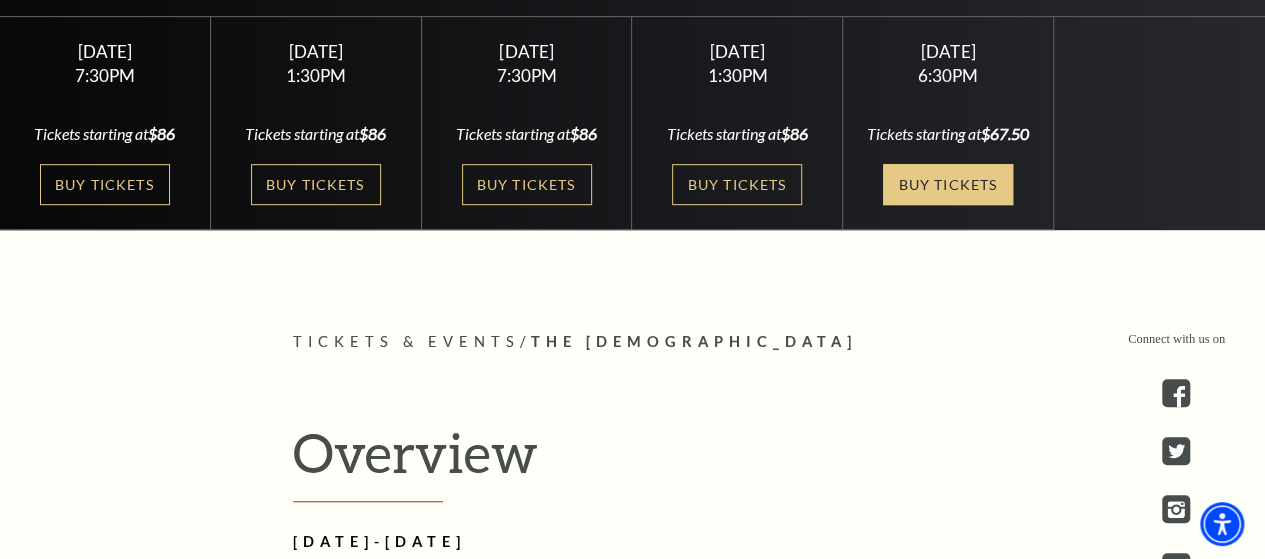 click on "Buy Tickets" at bounding box center [948, 184] 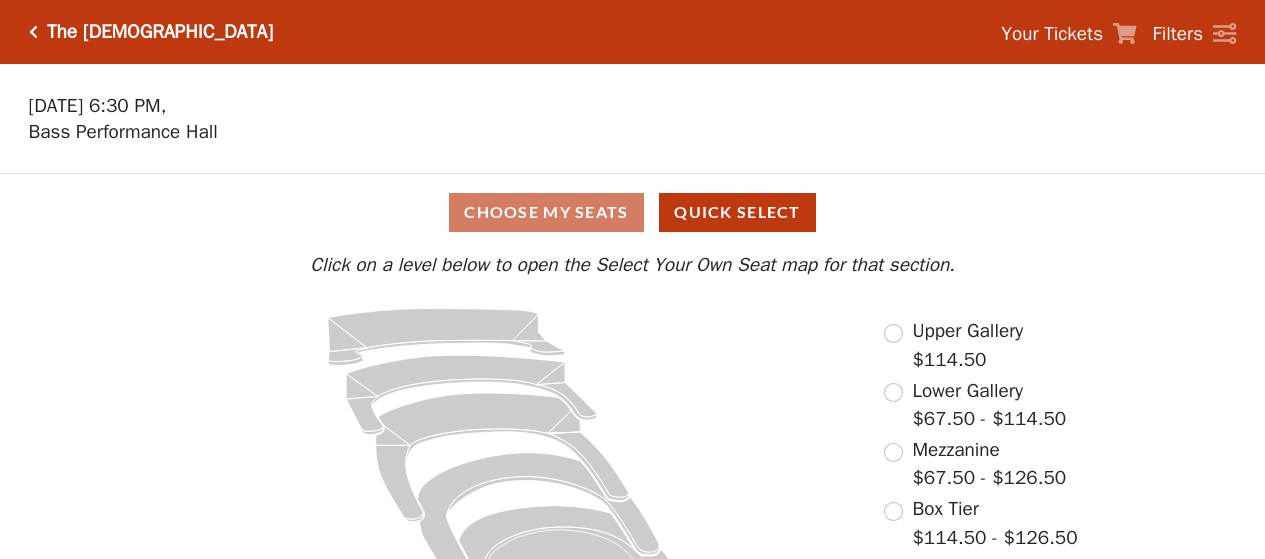 scroll, scrollTop: 0, scrollLeft: 0, axis: both 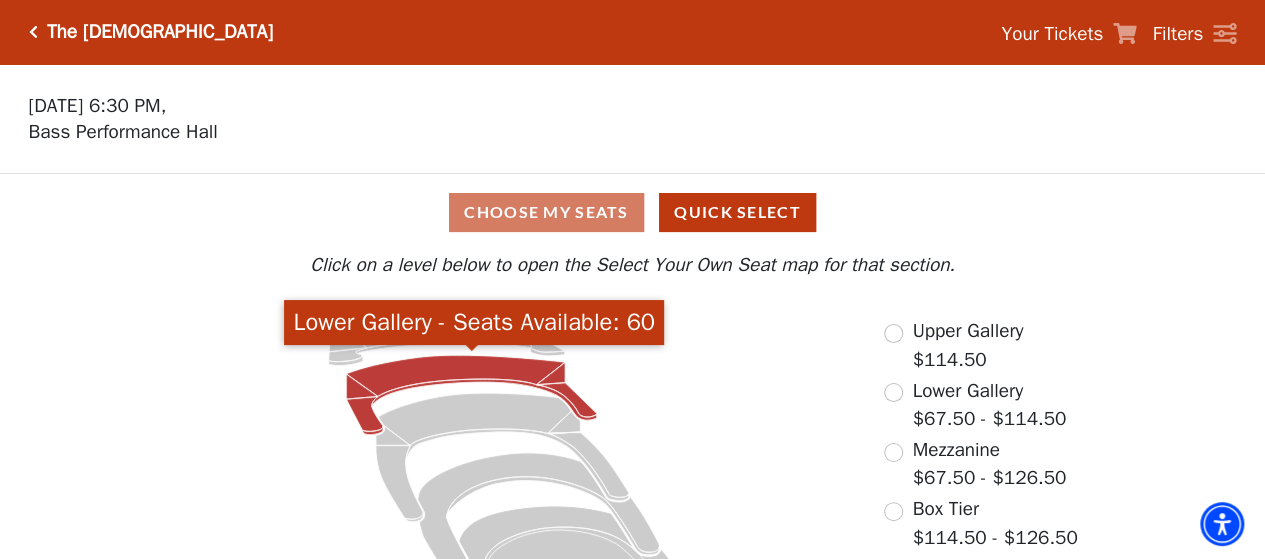 click 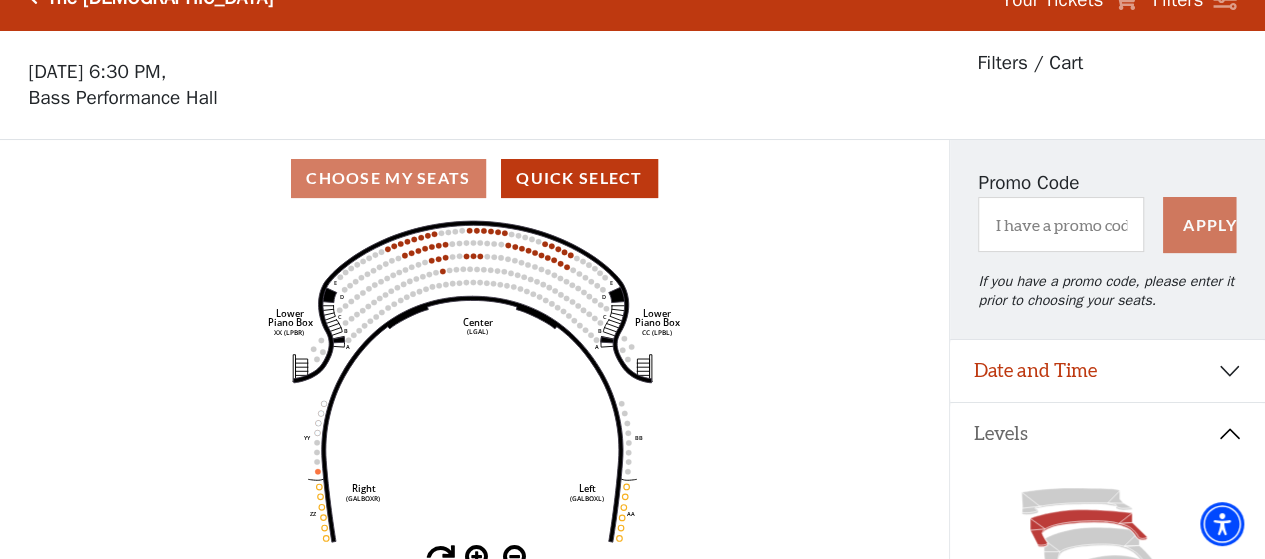 scroll, scrollTop: 92, scrollLeft: 0, axis: vertical 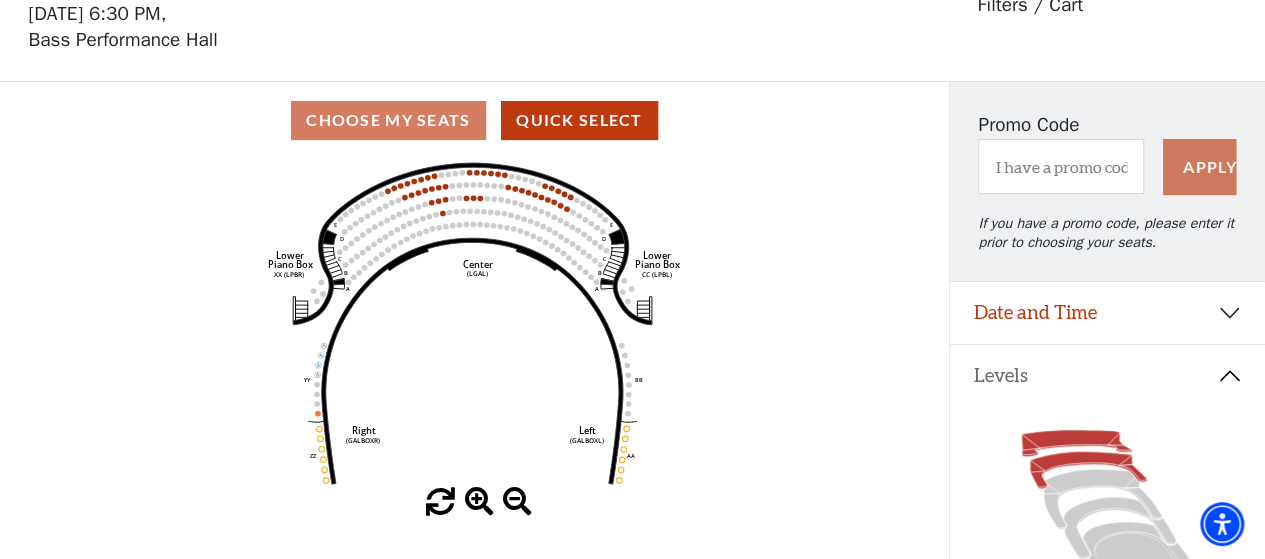click 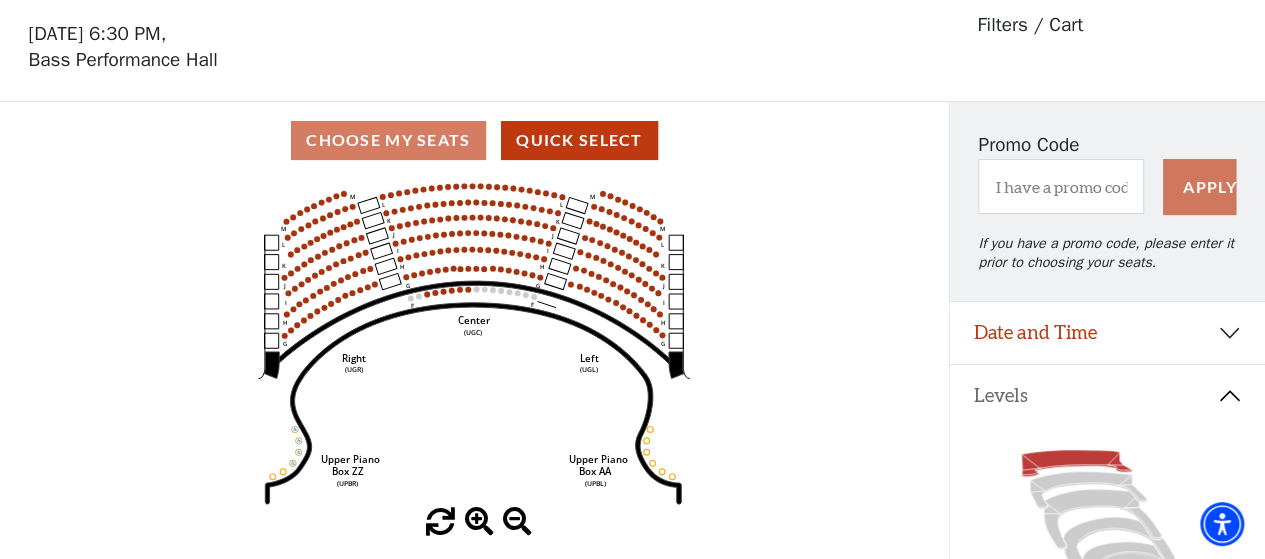 scroll, scrollTop: 92, scrollLeft: 0, axis: vertical 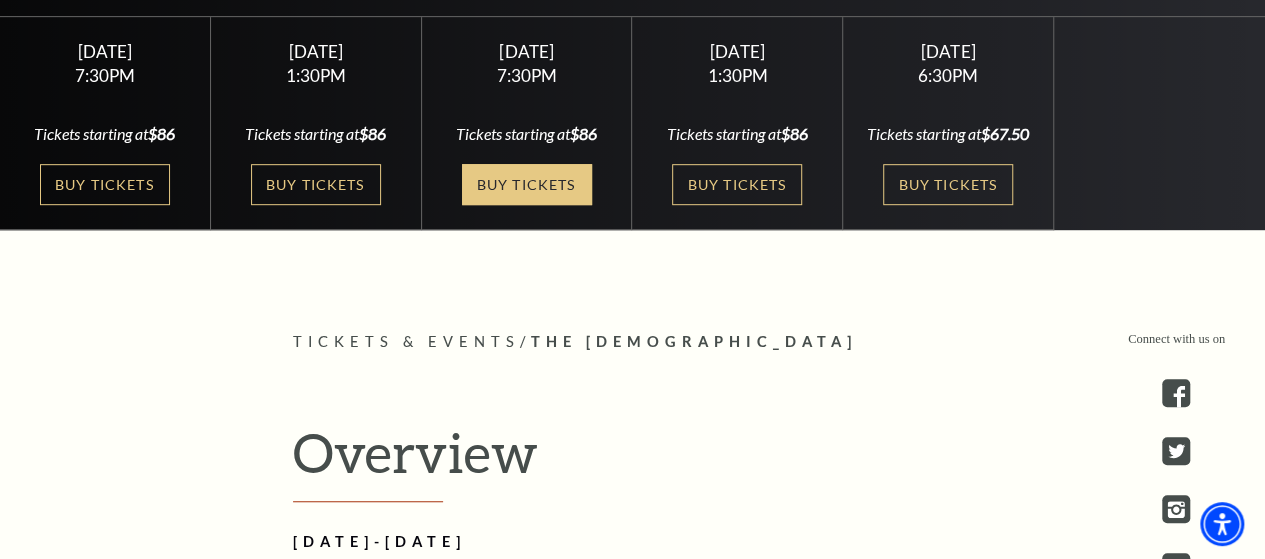 click on "Buy Tickets" at bounding box center (527, 184) 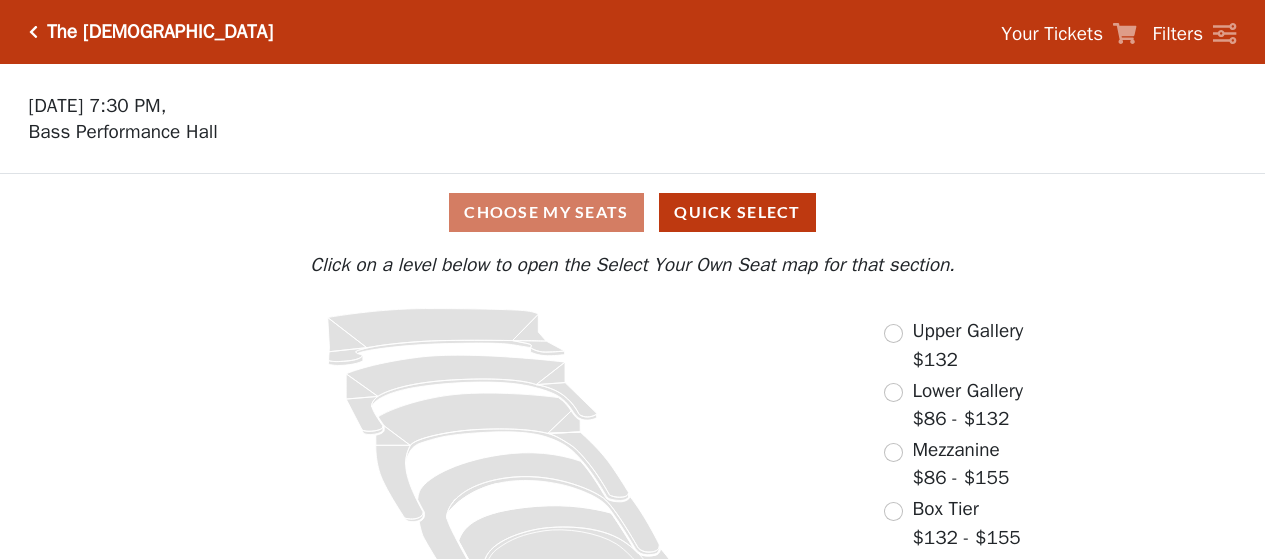 scroll, scrollTop: 0, scrollLeft: 0, axis: both 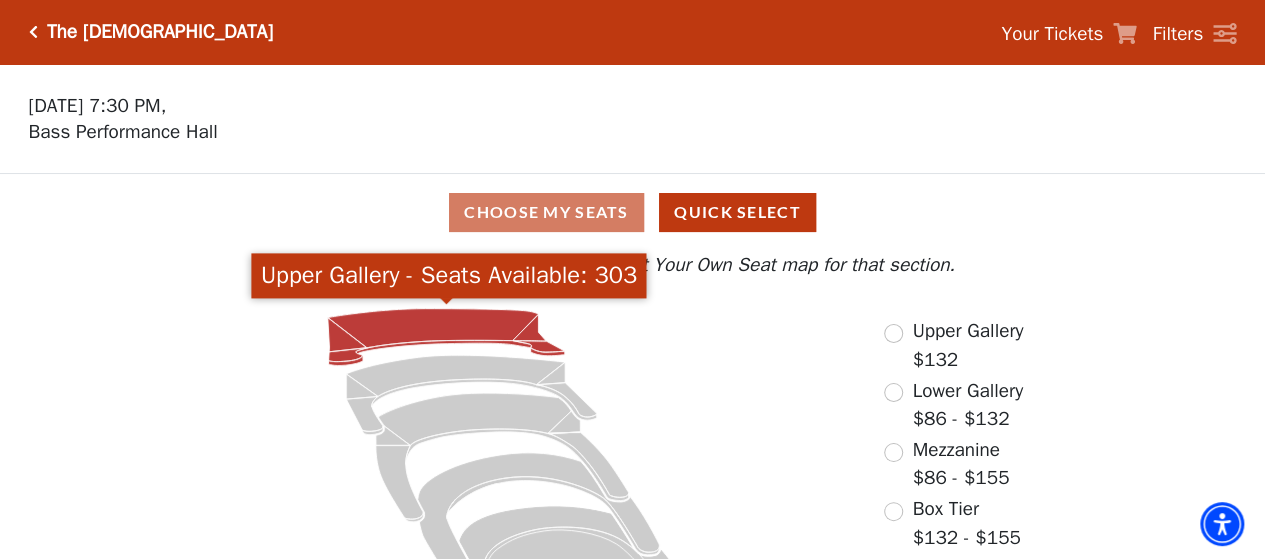click 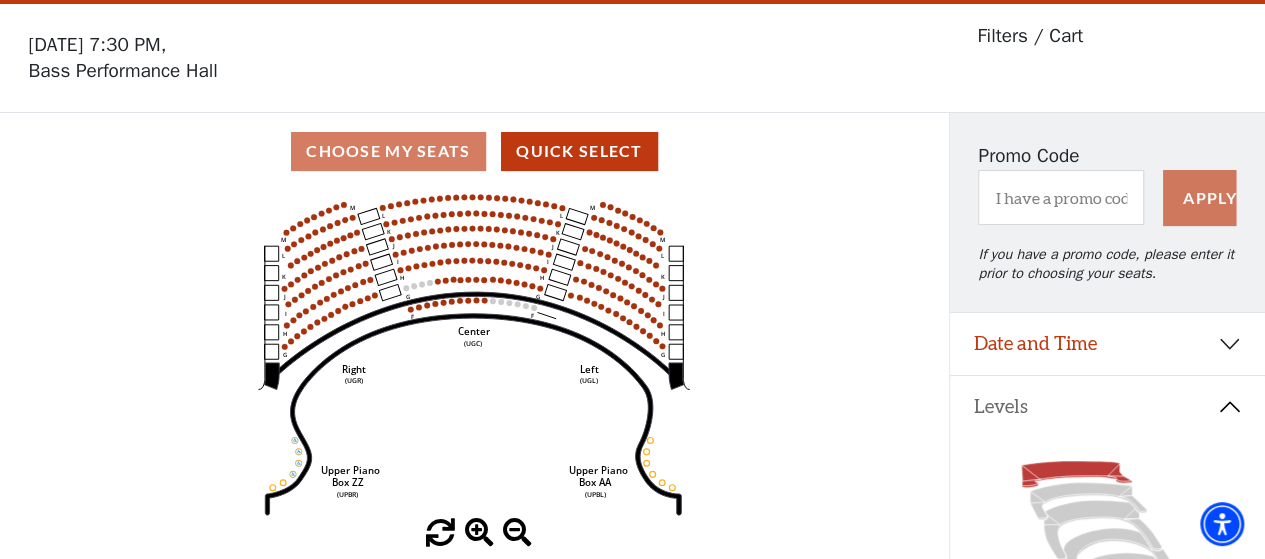 scroll, scrollTop: 92, scrollLeft: 0, axis: vertical 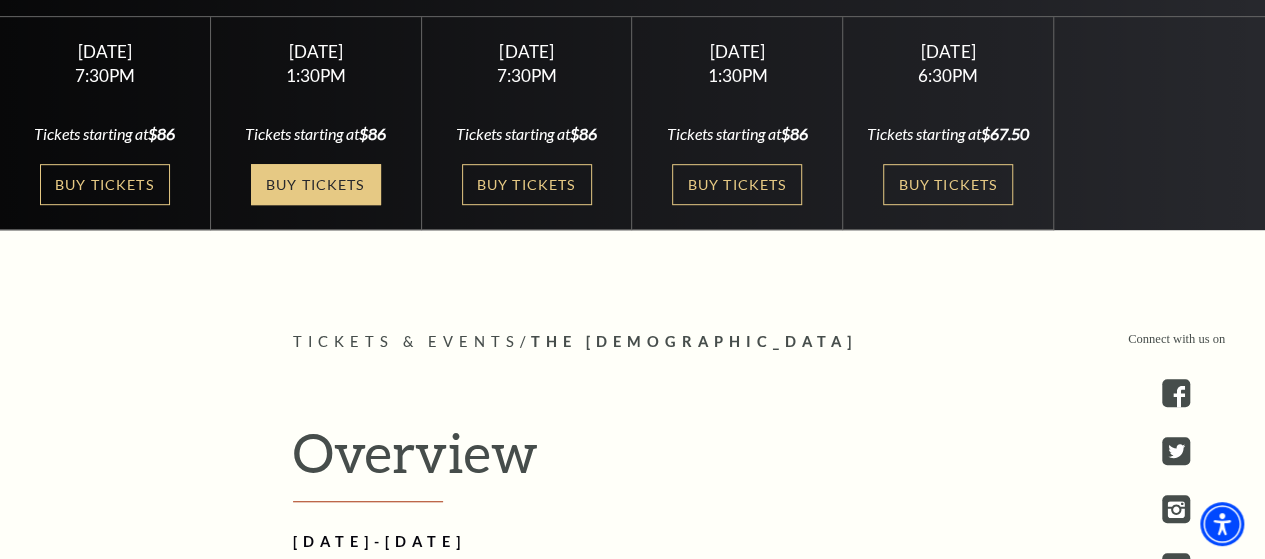 click on "Buy Tickets" at bounding box center [316, 184] 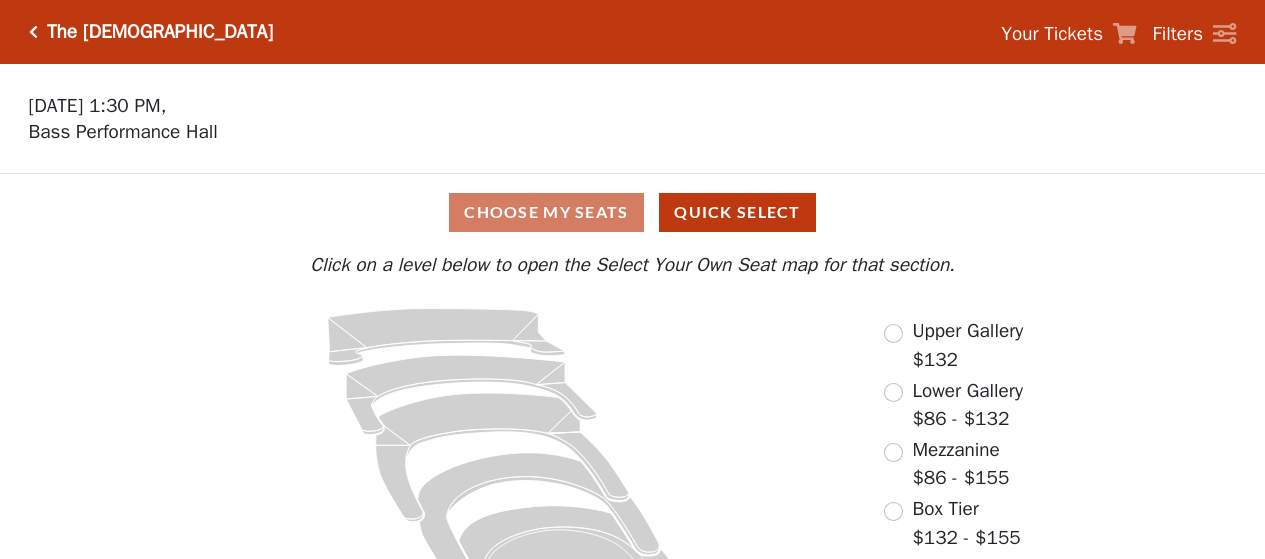 scroll, scrollTop: 0, scrollLeft: 0, axis: both 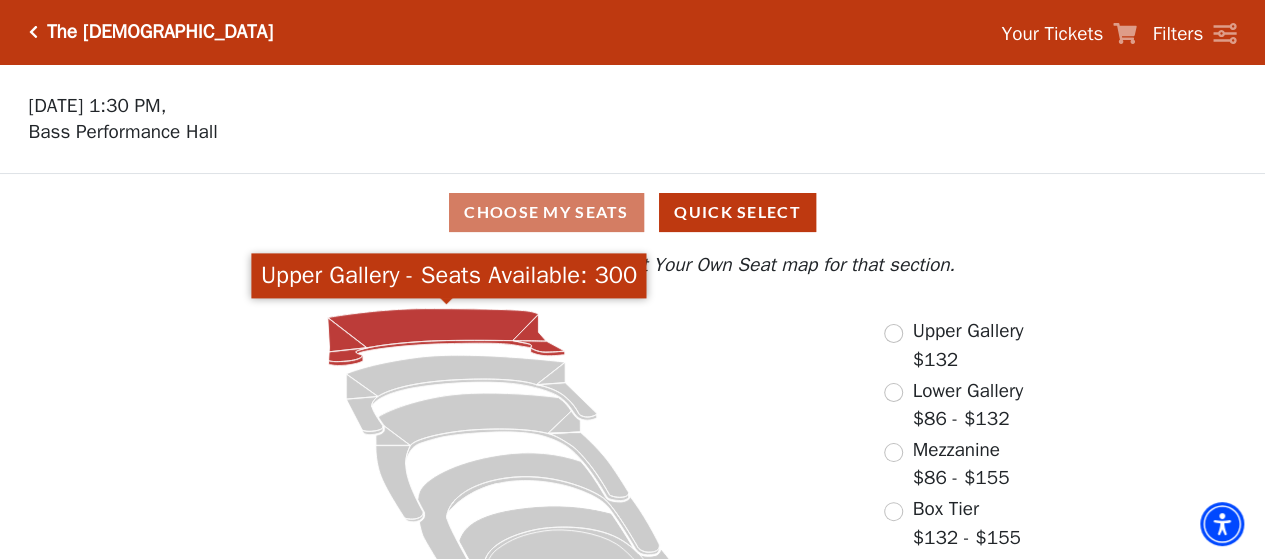 click 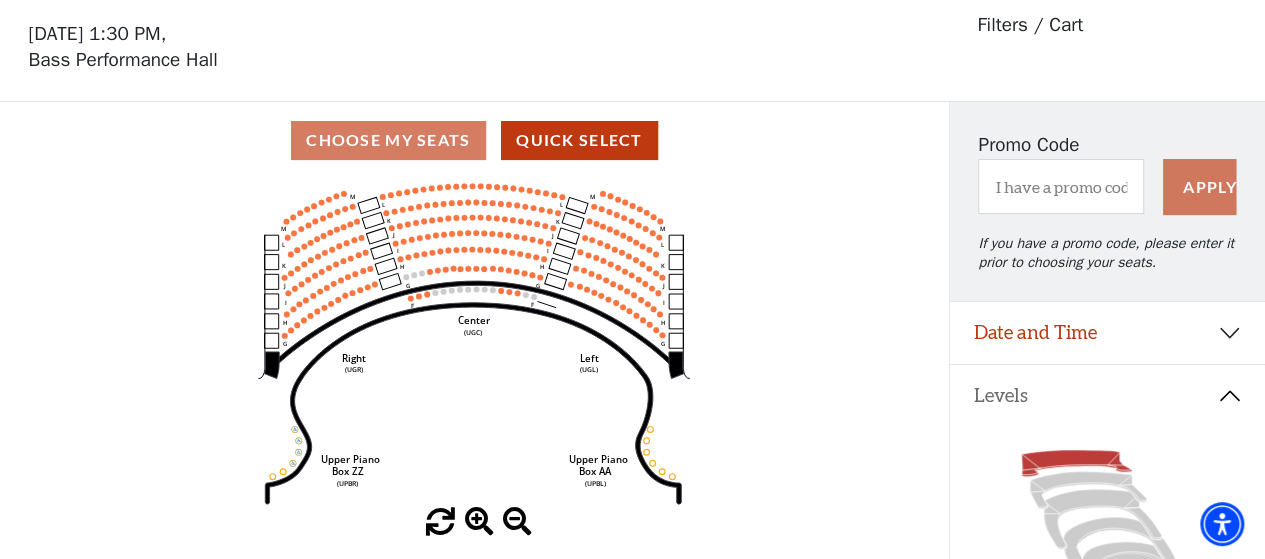 scroll, scrollTop: 92, scrollLeft: 0, axis: vertical 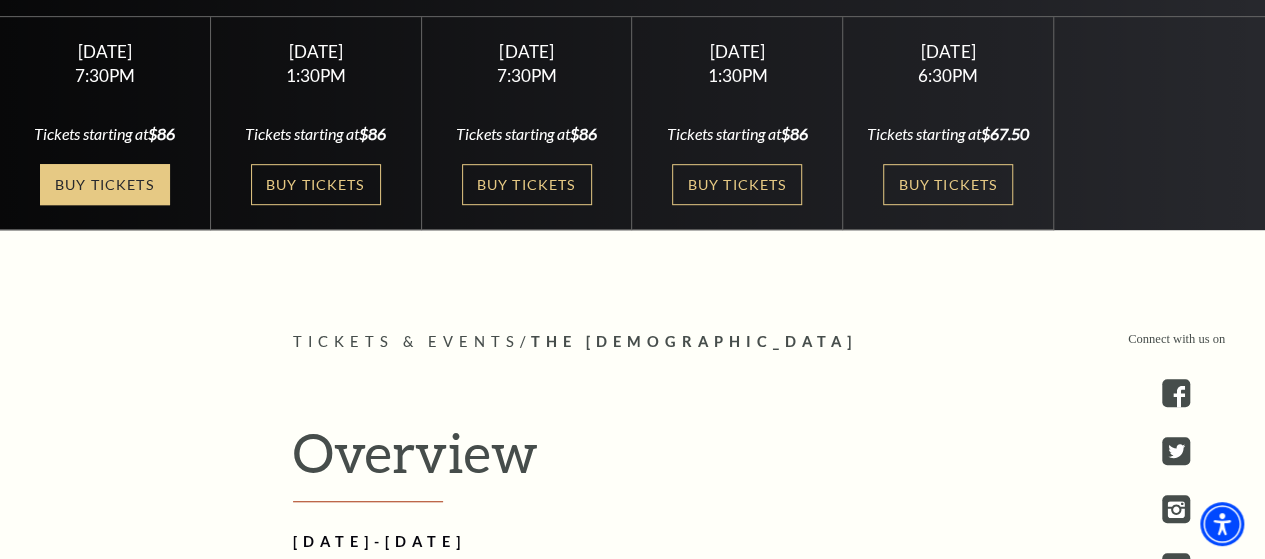 click on "Buy Tickets" at bounding box center [105, 184] 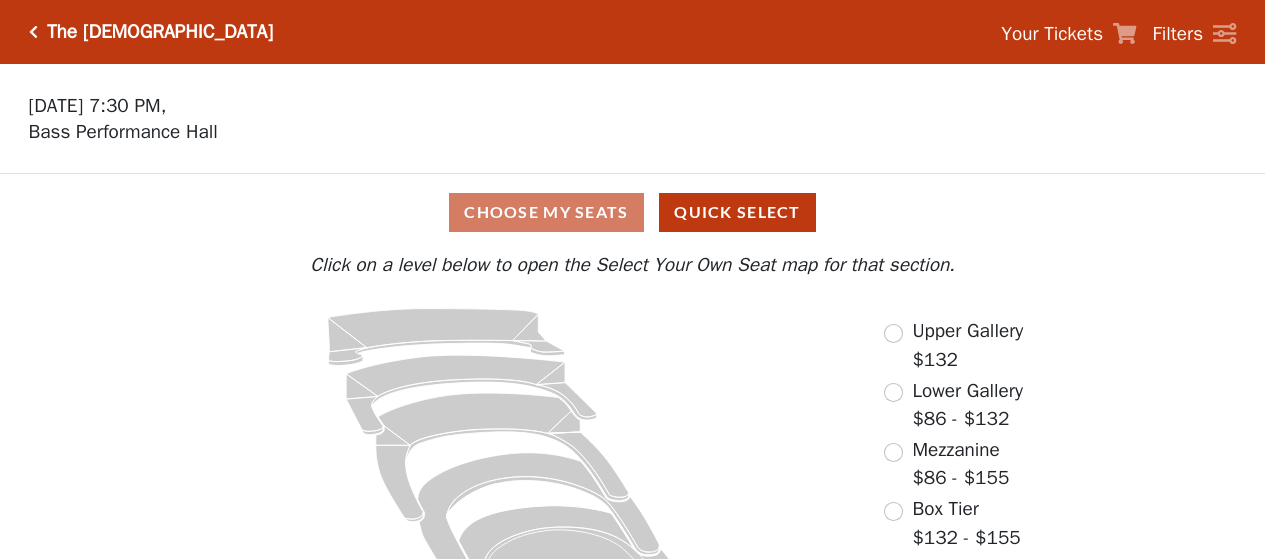 scroll, scrollTop: 0, scrollLeft: 0, axis: both 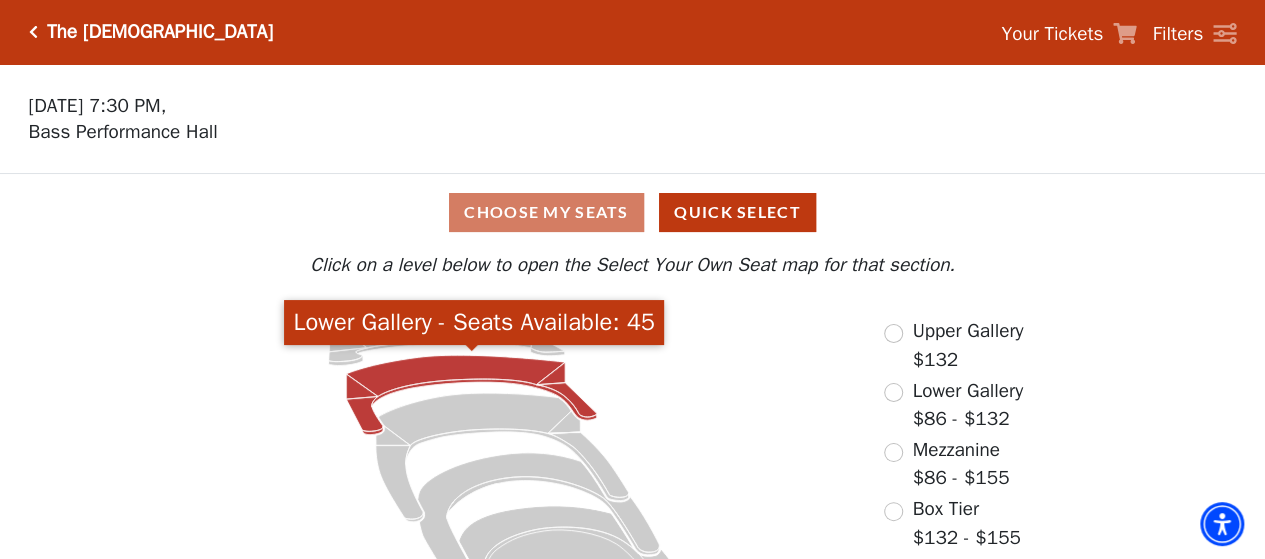 click 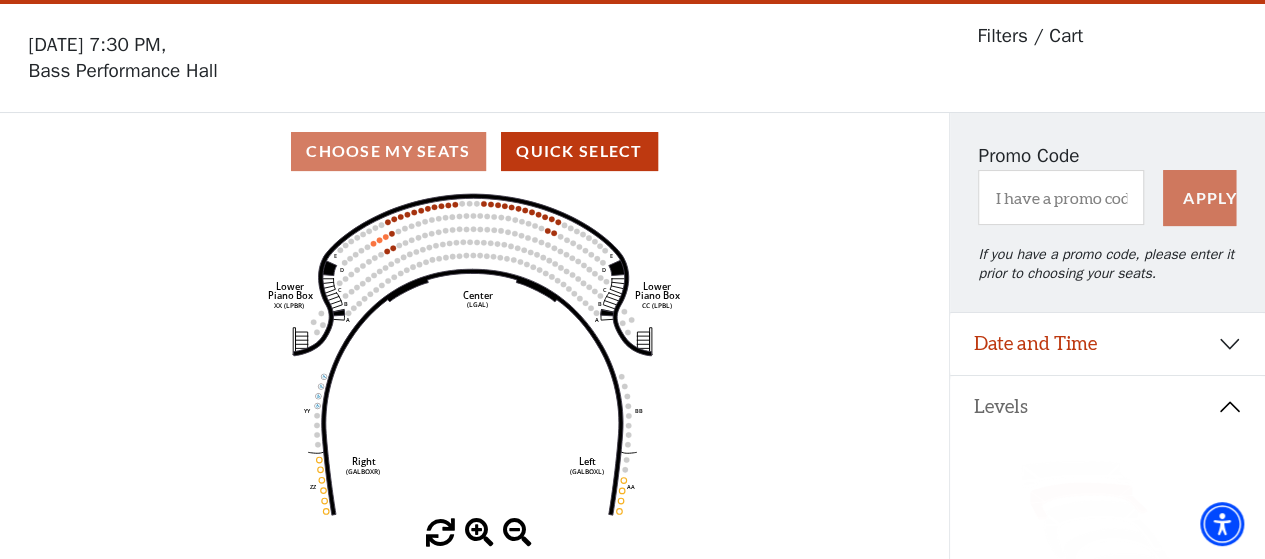 scroll, scrollTop: 92, scrollLeft: 0, axis: vertical 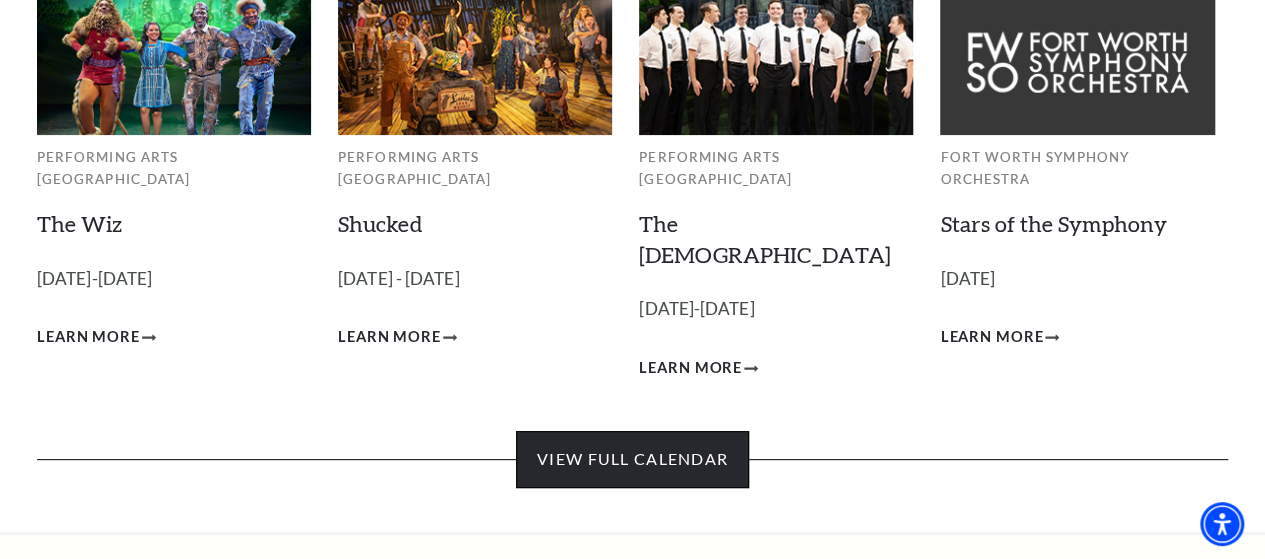 click on "View Full Calendar" at bounding box center [632, 459] 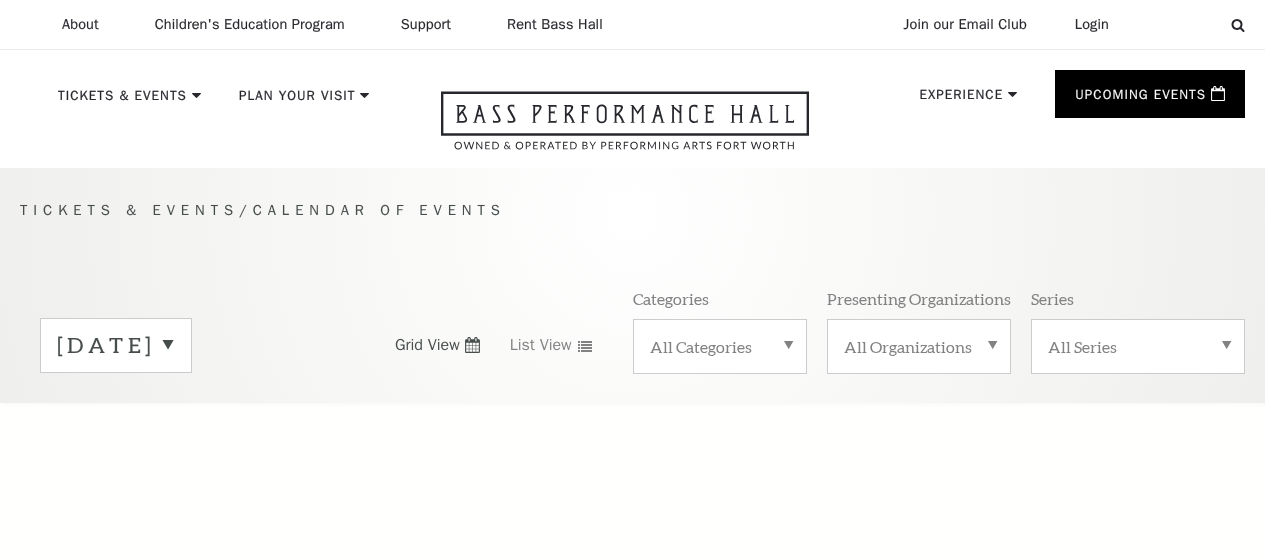 scroll, scrollTop: 0, scrollLeft: 0, axis: both 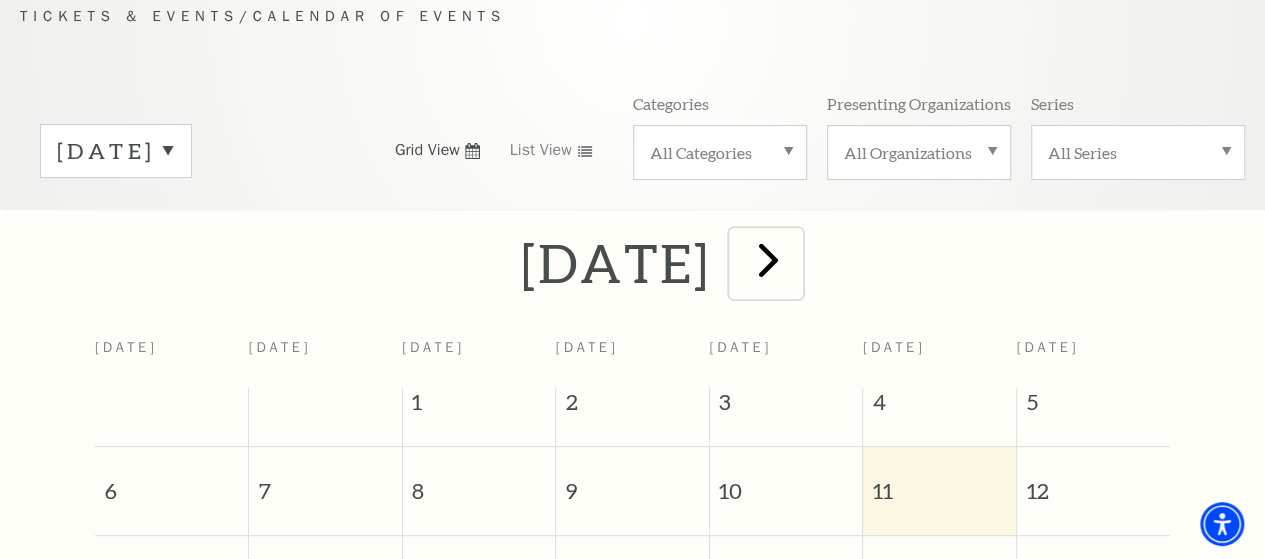 click at bounding box center (768, 259) 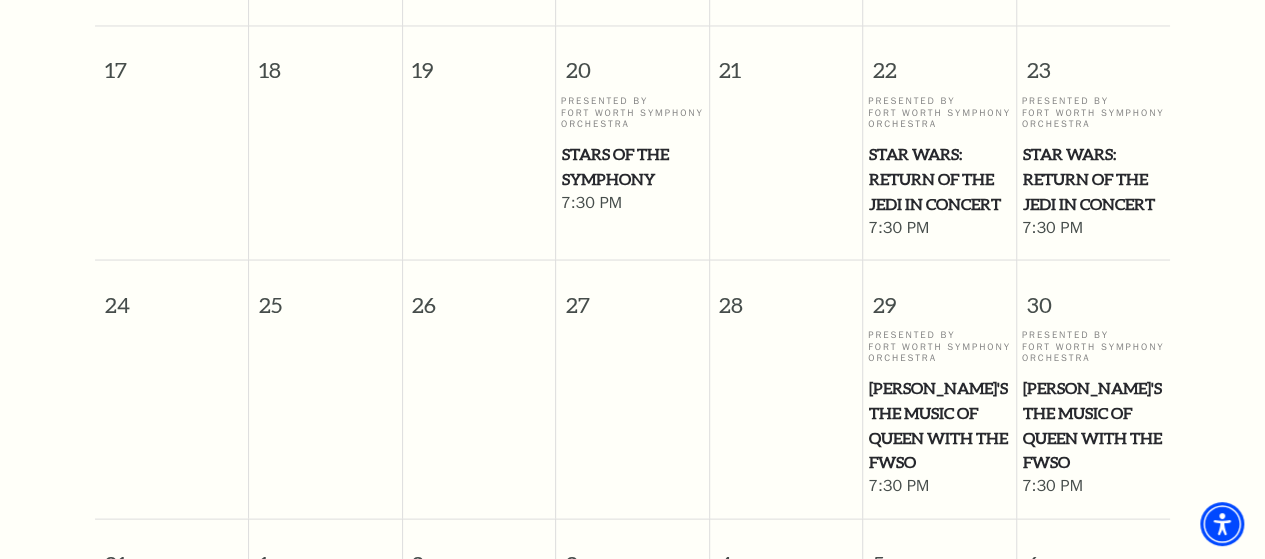 scroll, scrollTop: 1800, scrollLeft: 0, axis: vertical 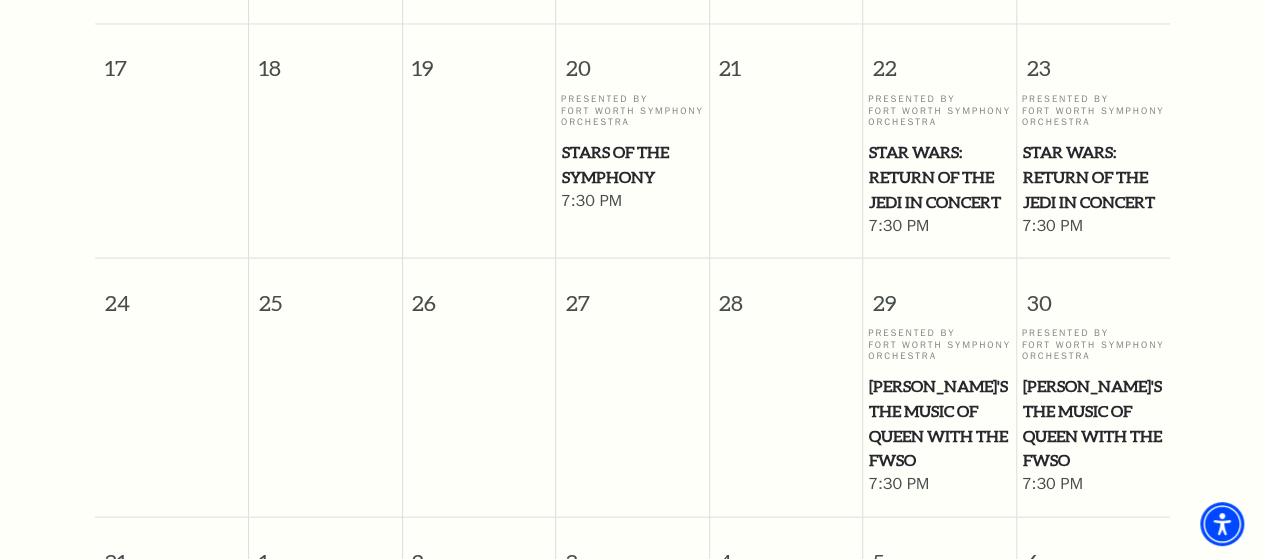 click on "Star Wars: Return of the Jedi in Concert" at bounding box center [939, 176] 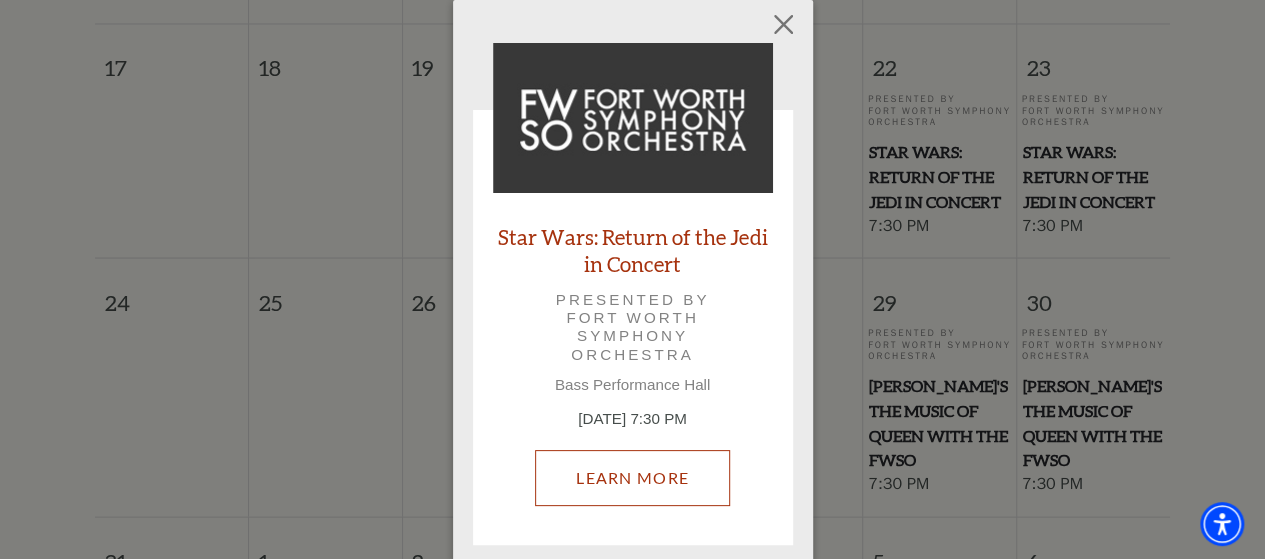 click on "Learn More" at bounding box center (632, 478) 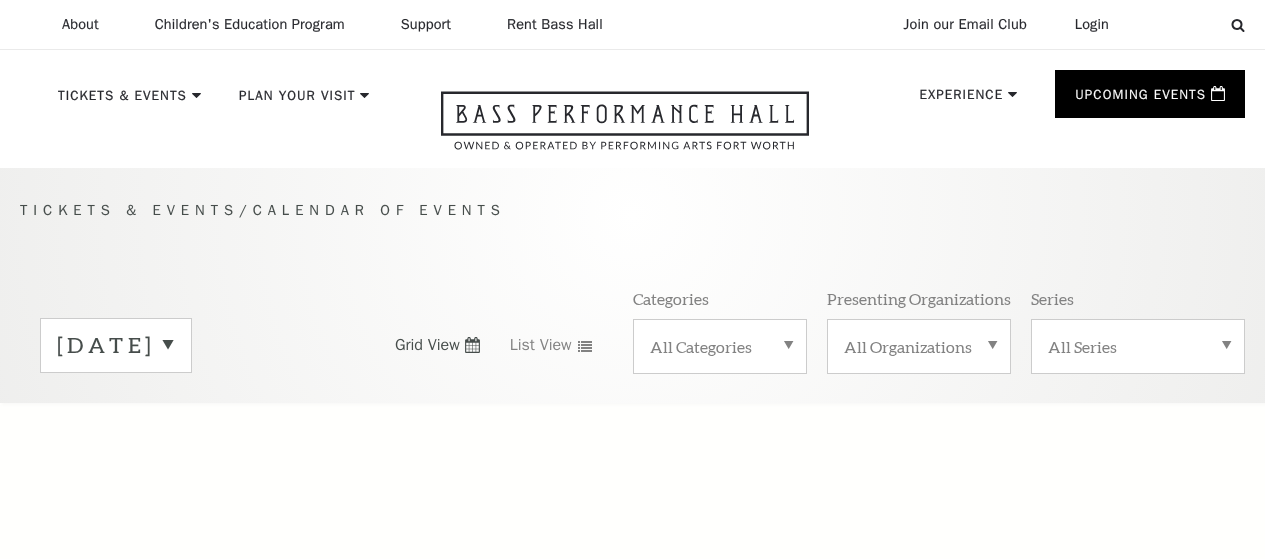 scroll, scrollTop: 0, scrollLeft: 0, axis: both 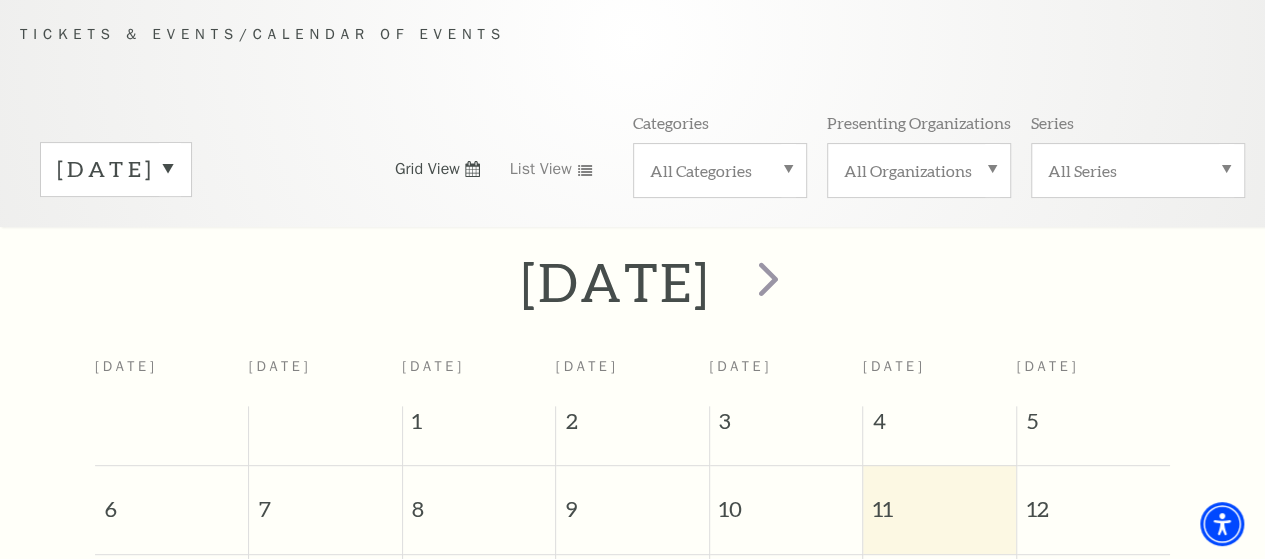 click on "All Series" at bounding box center [1138, 170] 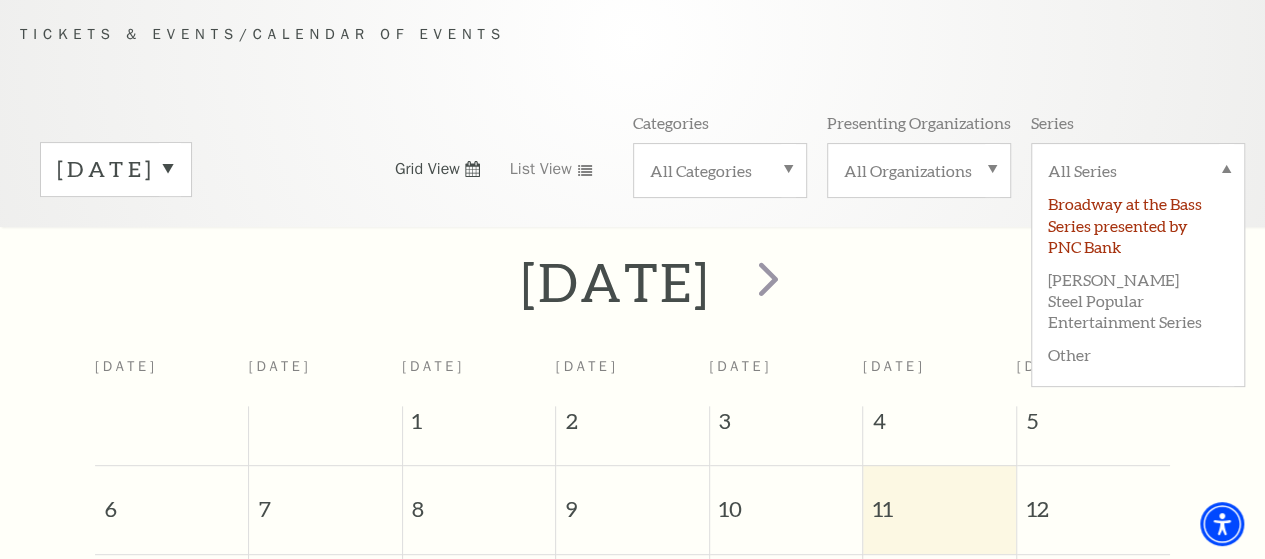 click on "Broadway at the Bass Series presented by PNC Bank" at bounding box center (1138, 223) 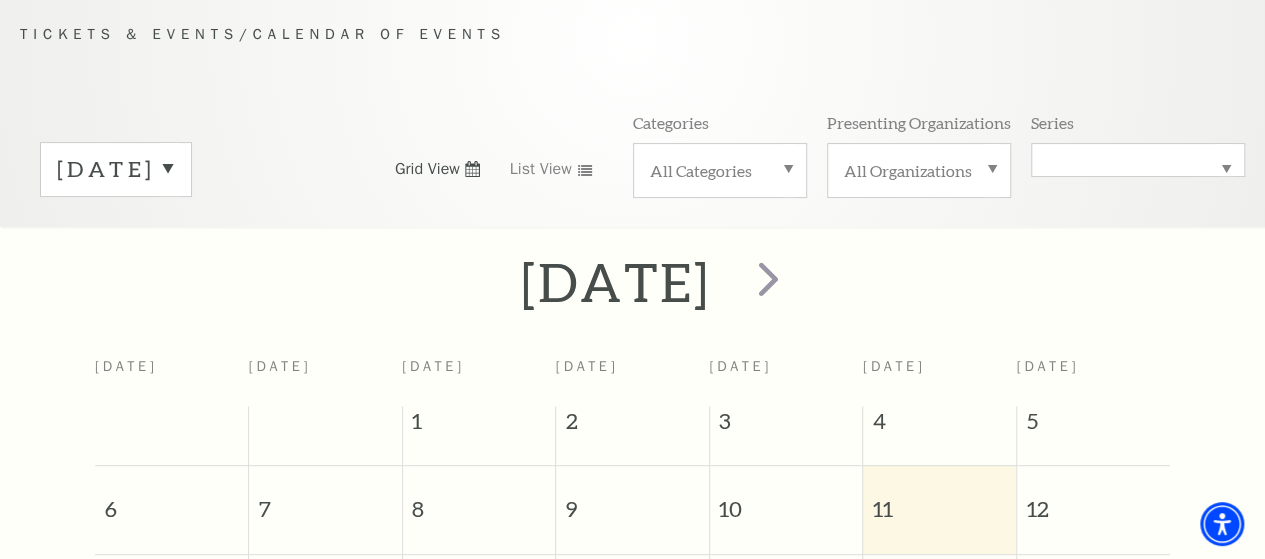 click on "All Organizations" at bounding box center [919, 170] 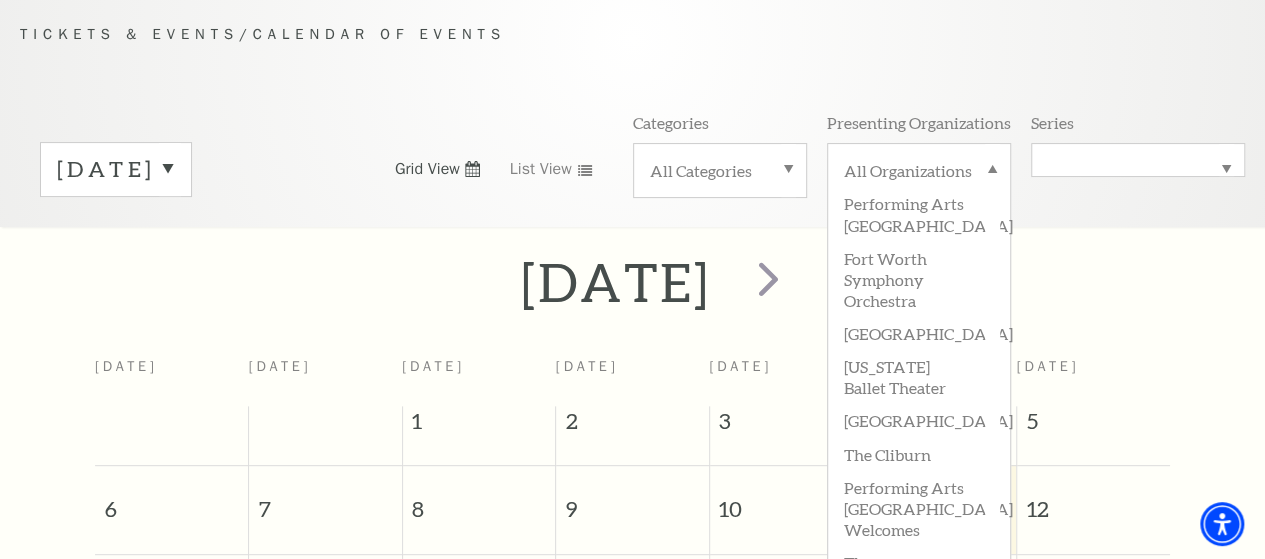 click on "Tickets & Events  /  Calendar of Events       July 2025   Grid View     List View
Categories
All Categories
Presenting Organizations
All Organizations     Performing Arts Fort Worth   Fort Worth Symphony Orchestra   Jubilee Theatre   Texas Ballet Theater   Fort Worth Opera   The Cliburn   Performing Arts Fort Worth Welcomes   The University of North Texas Health Science Center at Fort Worth   Produced by the National Juneteenth Museum and Presented by Fidelity Investments   Fidelity Investments
Series
All Series     Broadway at the Bass Series presented by PNC Bank" at bounding box center (632, 124) 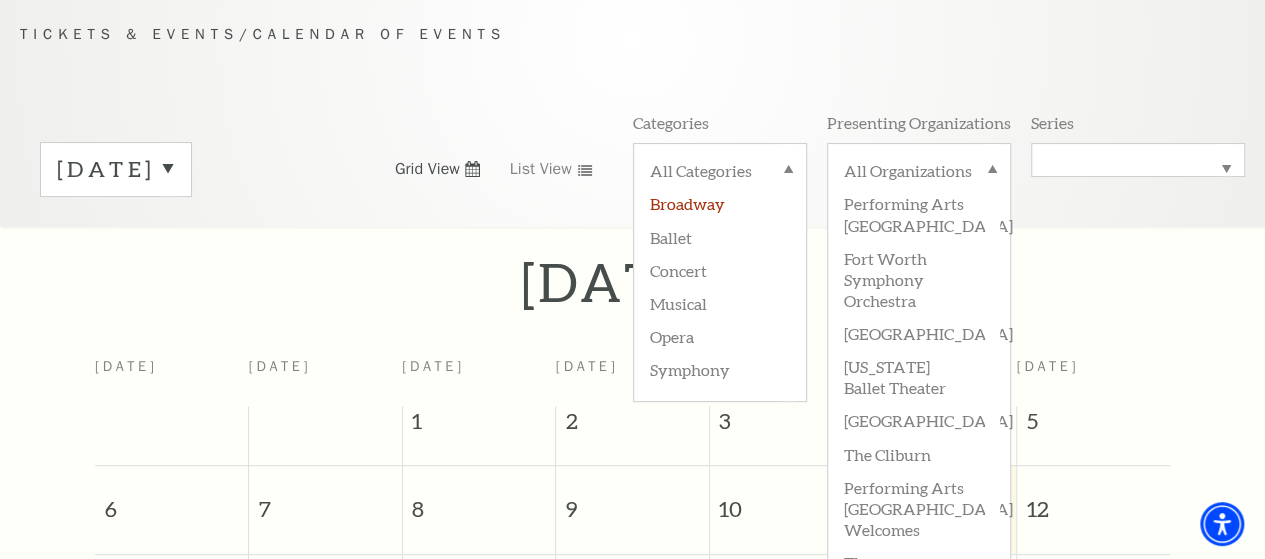 click on "Broadway" at bounding box center [720, 202] 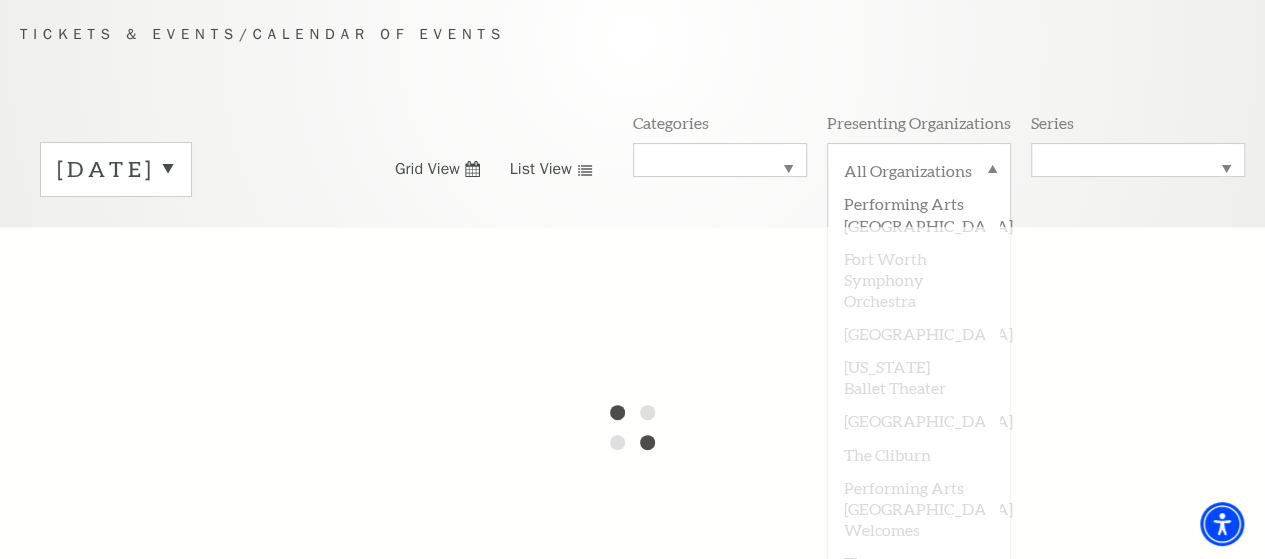 click on "List View" at bounding box center (541, 169) 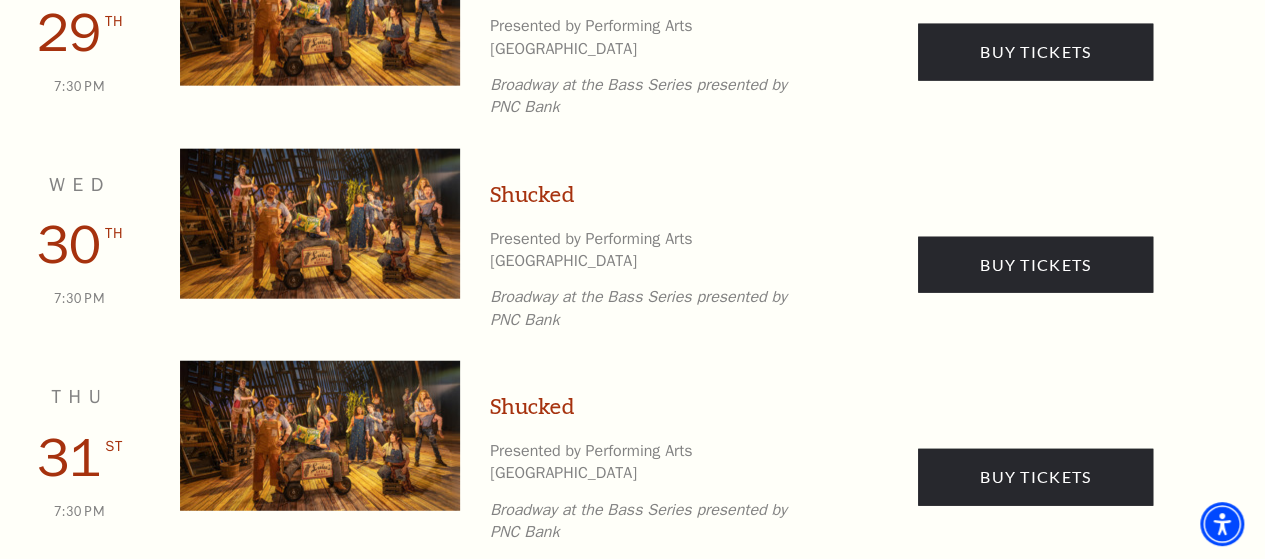 scroll, scrollTop: 2468, scrollLeft: 0, axis: vertical 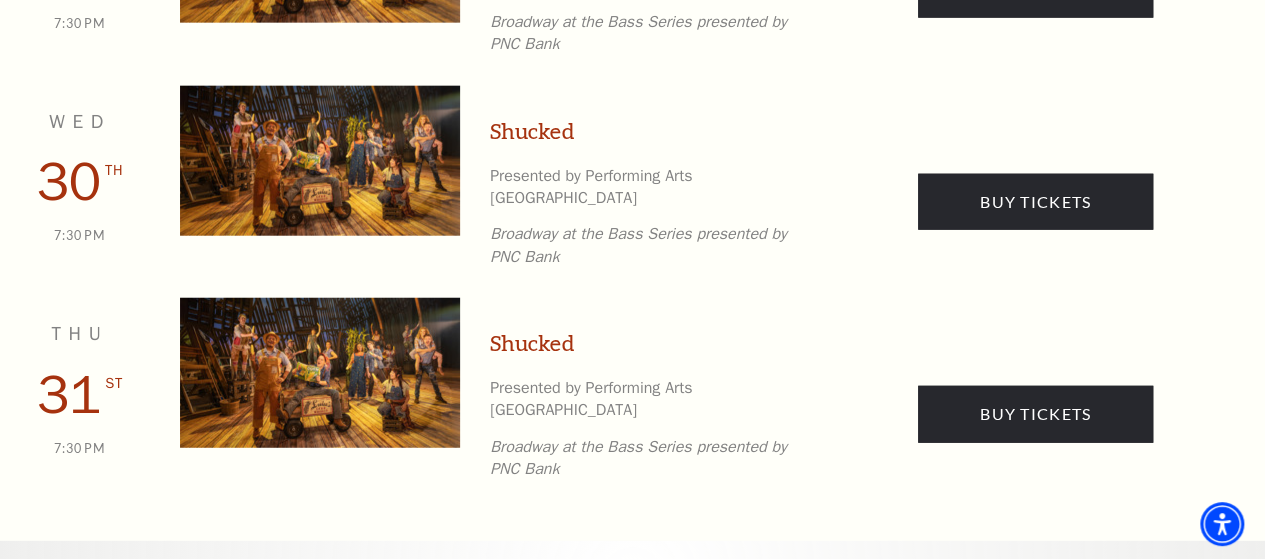 click 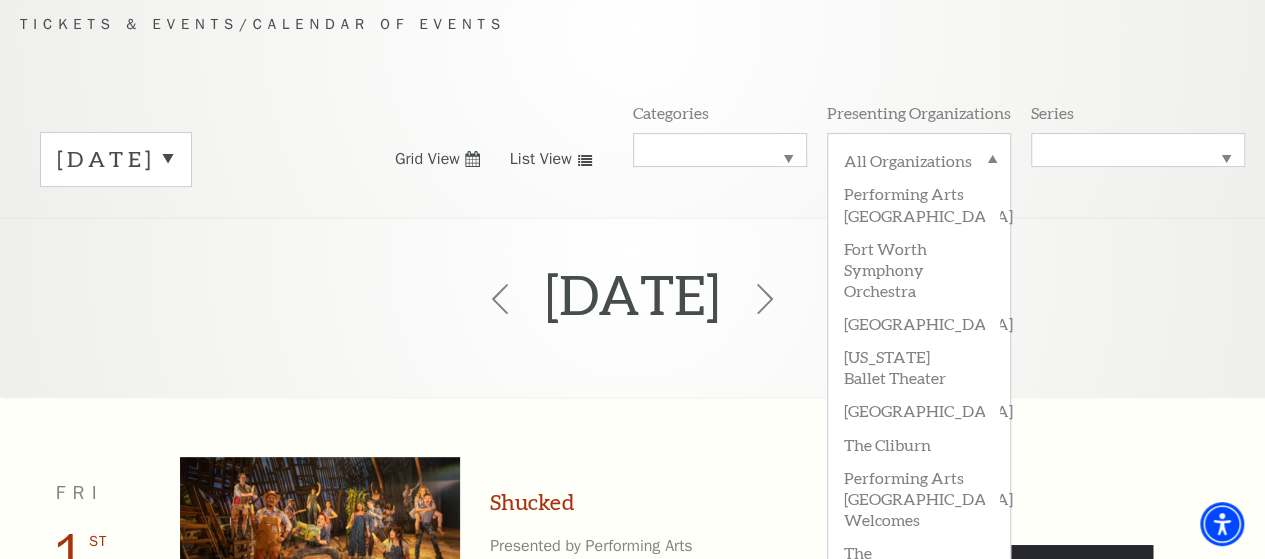 scroll, scrollTop: 176, scrollLeft: 0, axis: vertical 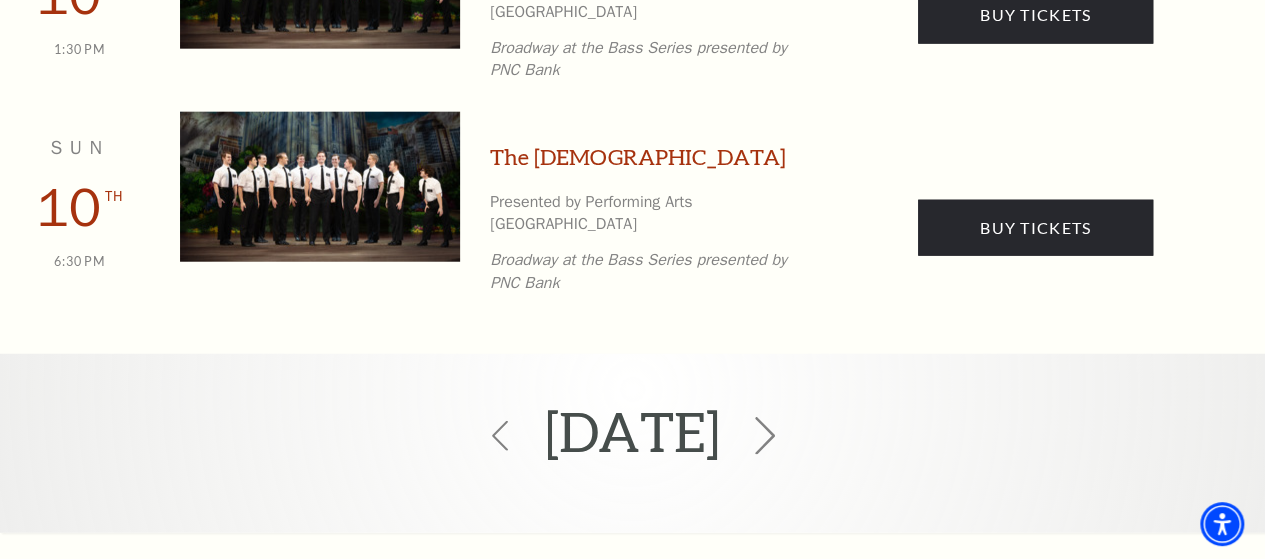 click 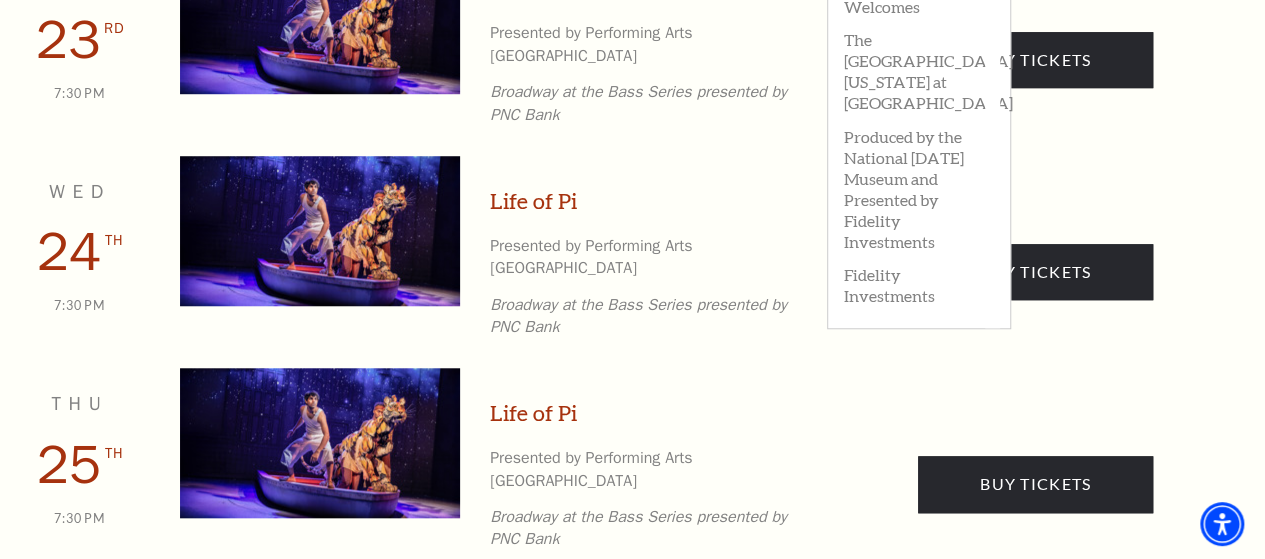 scroll, scrollTop: 176, scrollLeft: 0, axis: vertical 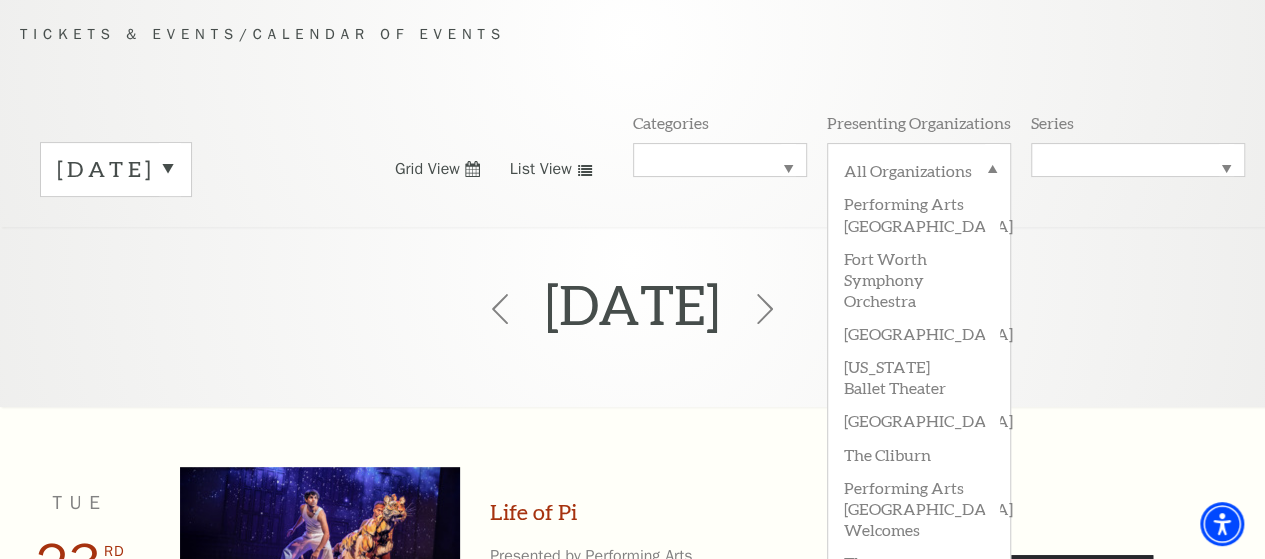 click on "Tickets & Events  /  Calendar of Events" at bounding box center (632, 34) 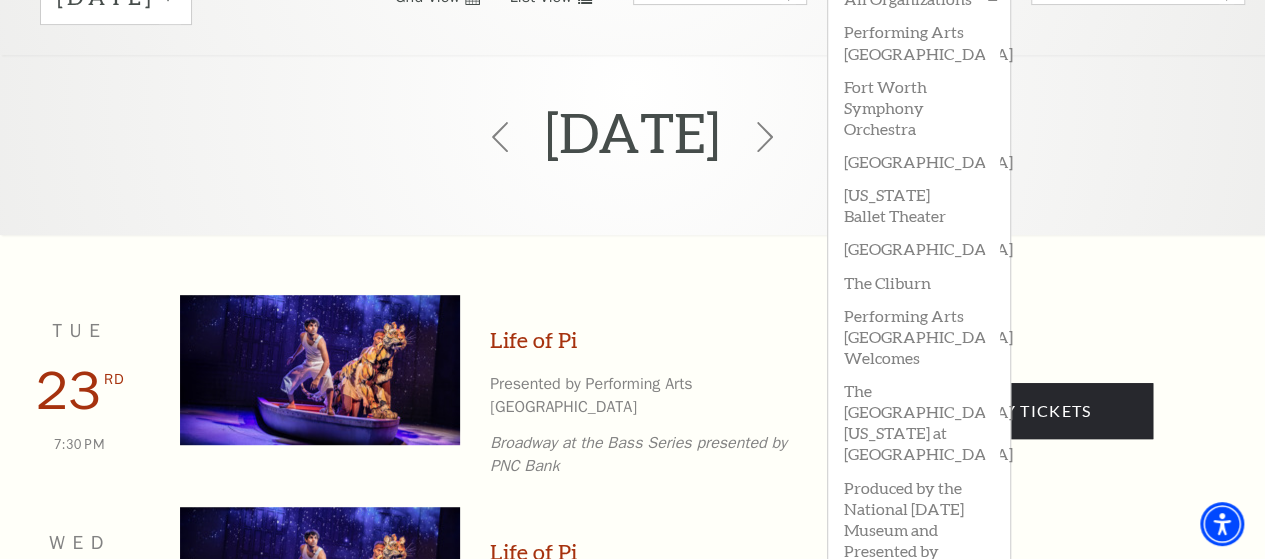 scroll, scrollTop: 373, scrollLeft: 0, axis: vertical 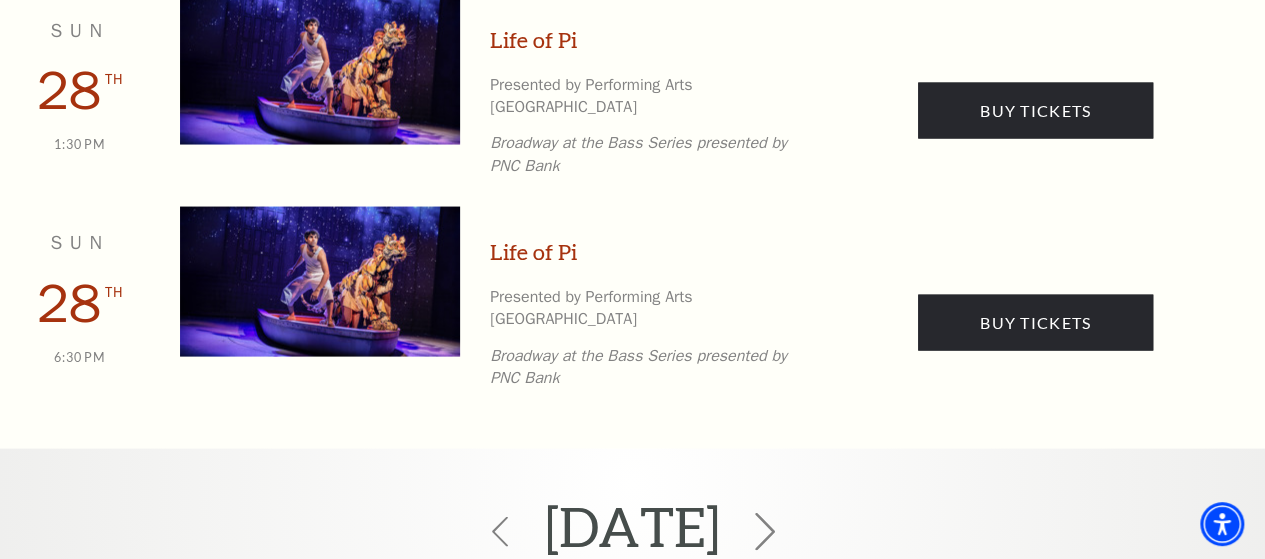 click 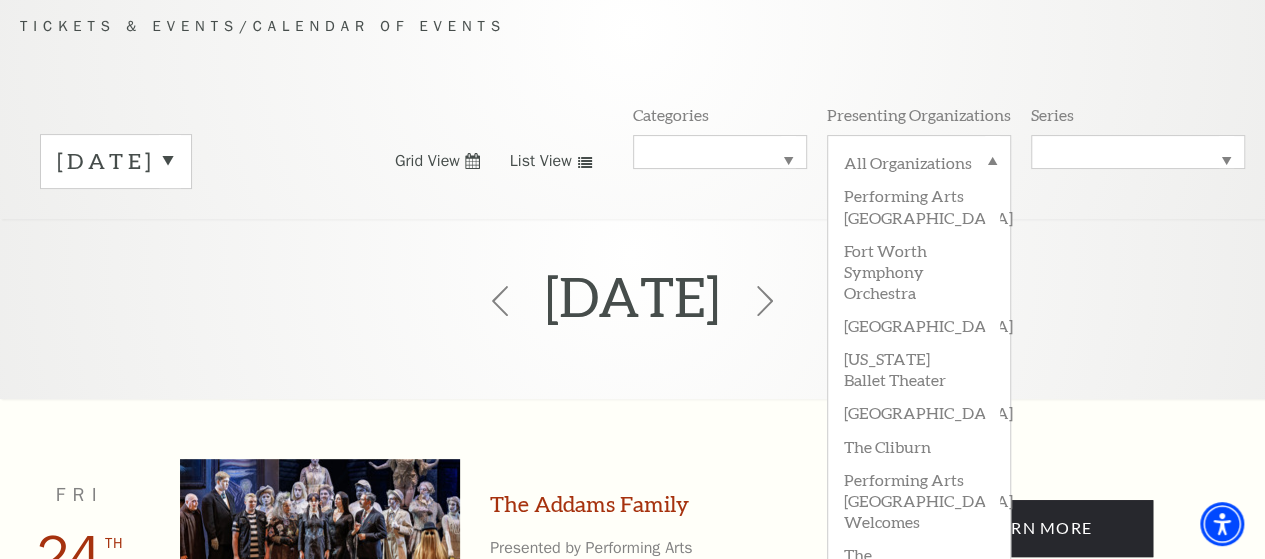 scroll, scrollTop: 176, scrollLeft: 0, axis: vertical 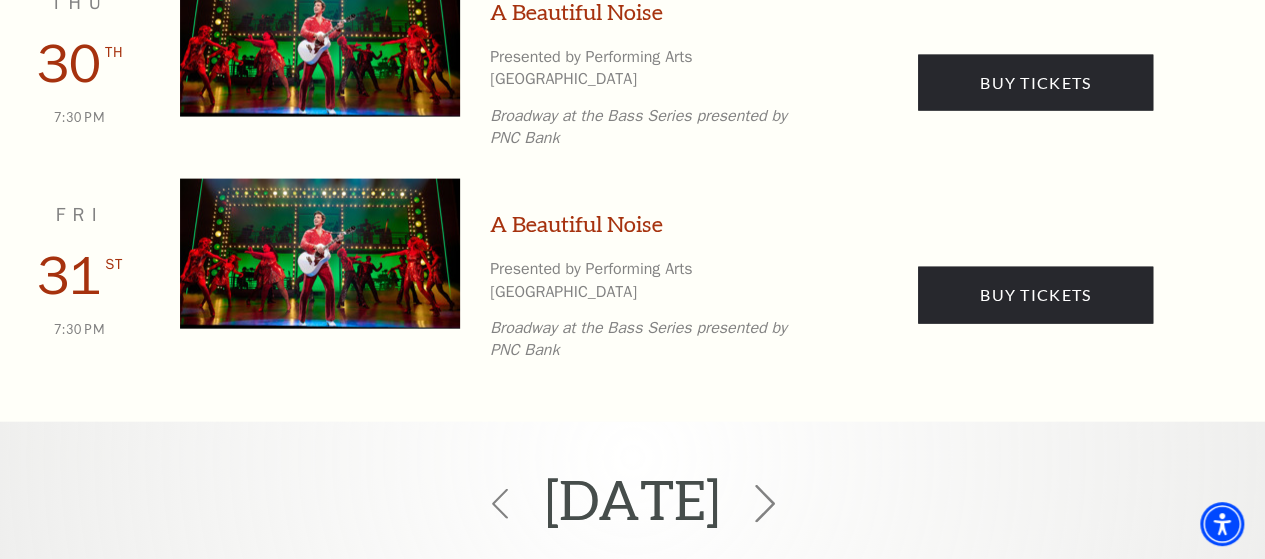 click 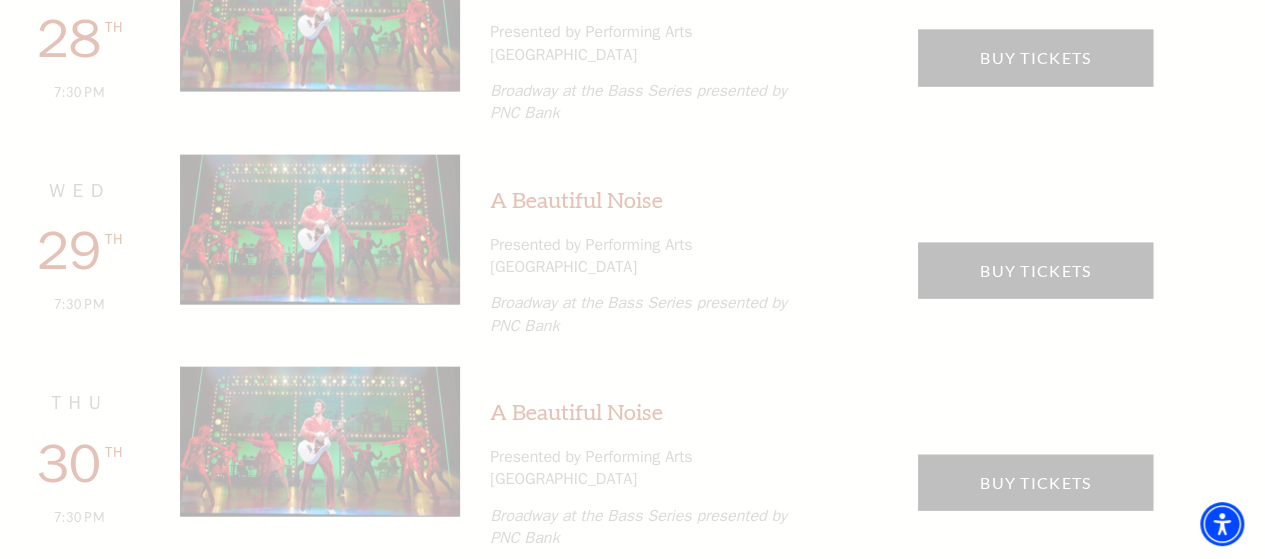 scroll, scrollTop: 2040, scrollLeft: 0, axis: vertical 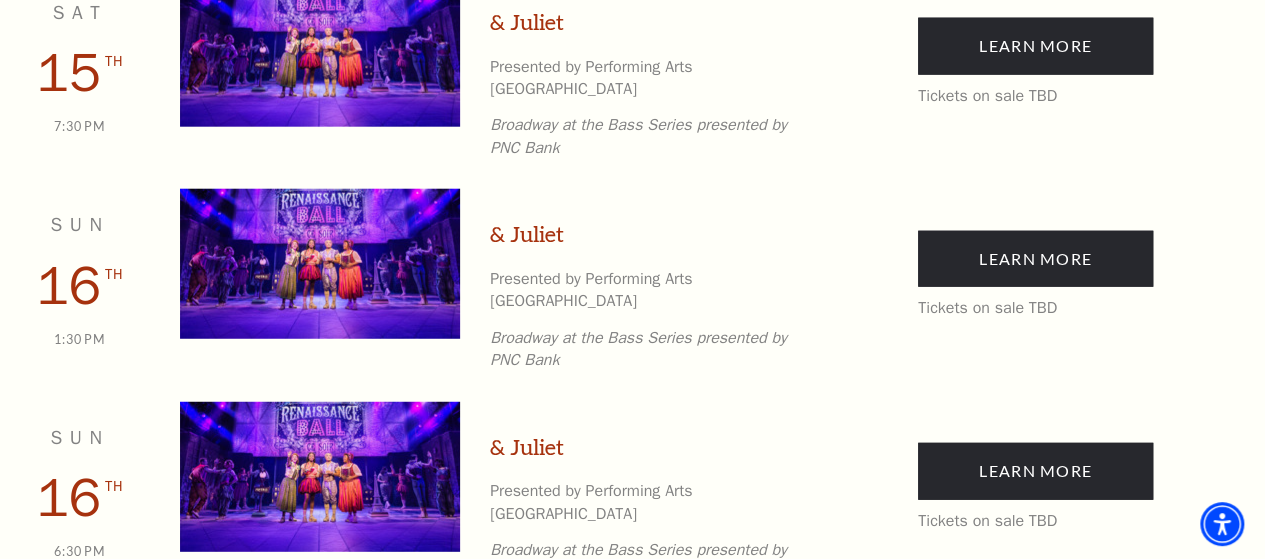 click 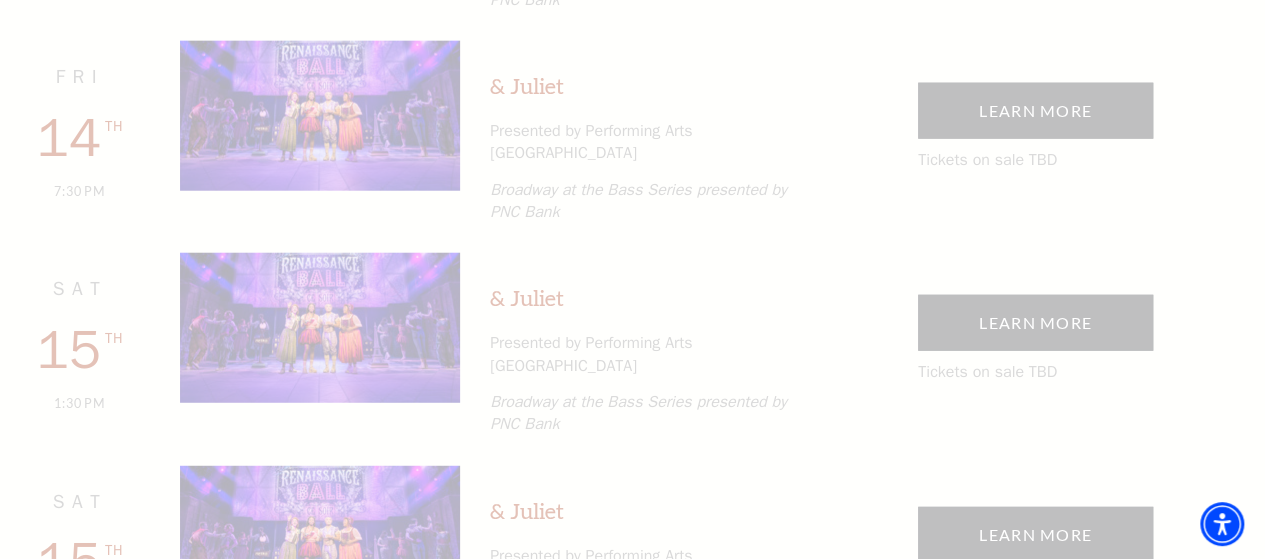 scroll, scrollTop: 0, scrollLeft: 0, axis: both 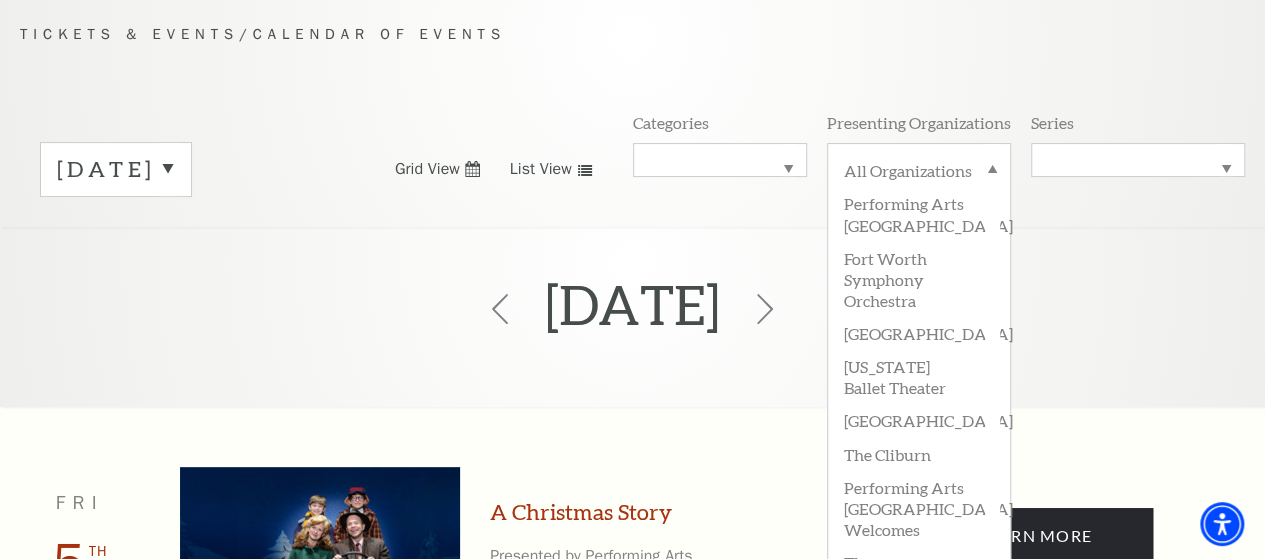 click on "Texas Ballet Theater" at bounding box center [919, 376] 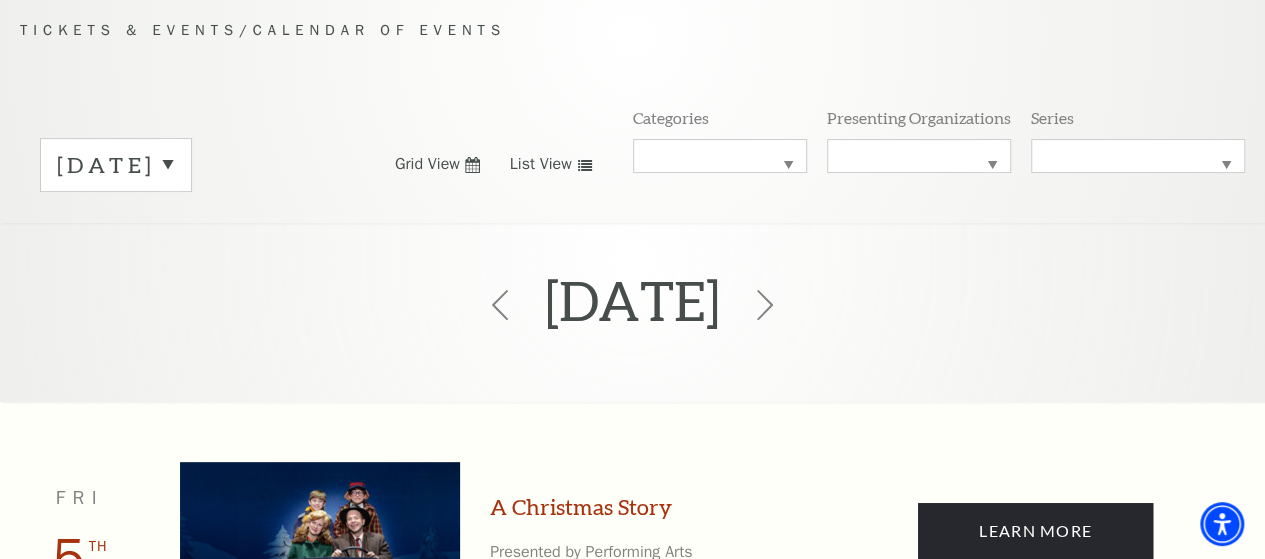 scroll, scrollTop: 160, scrollLeft: 0, axis: vertical 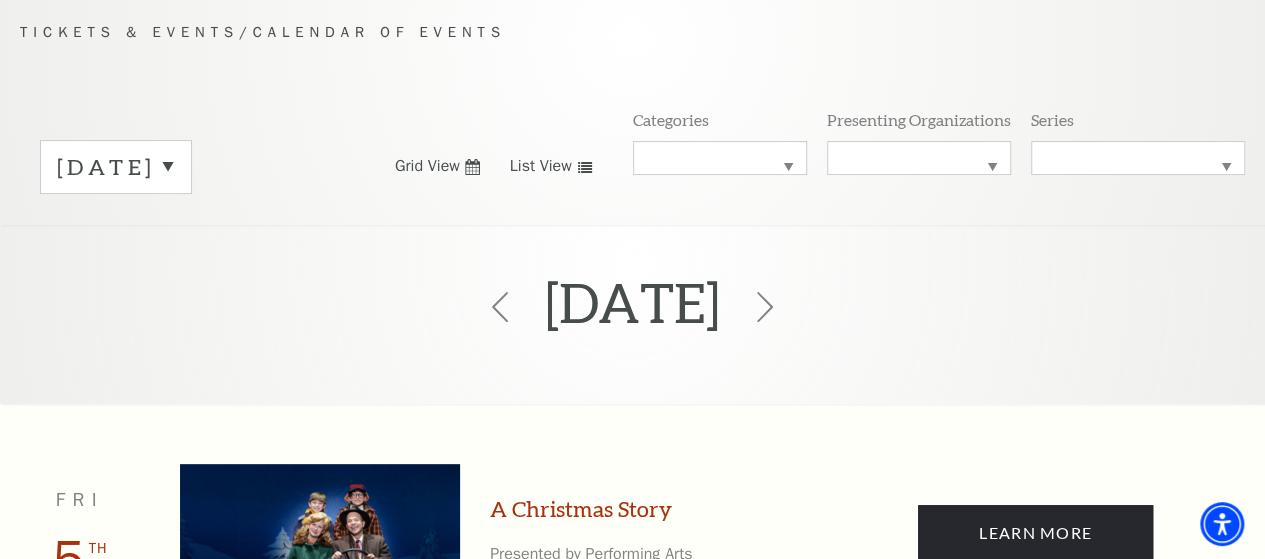 click on "December 2025" at bounding box center (632, 307) 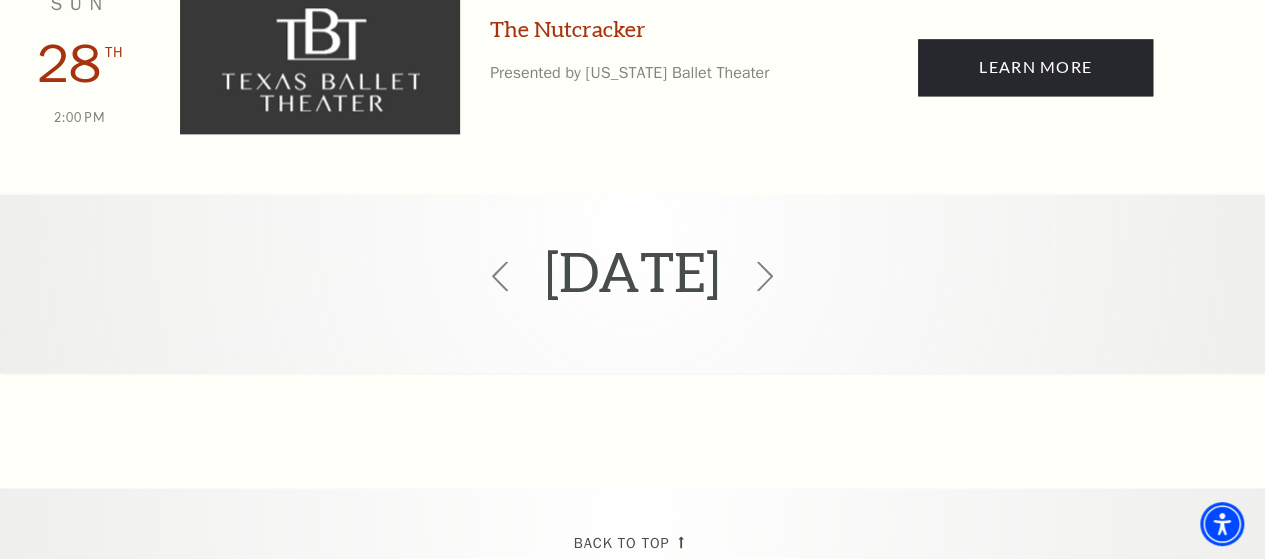 scroll, scrollTop: 5160, scrollLeft: 0, axis: vertical 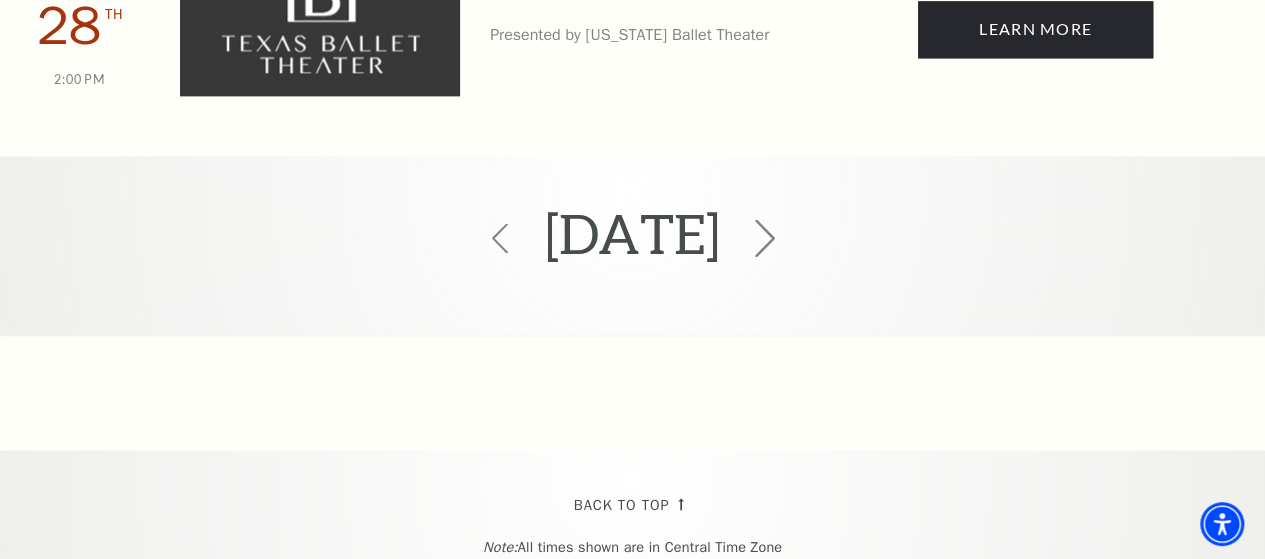 click 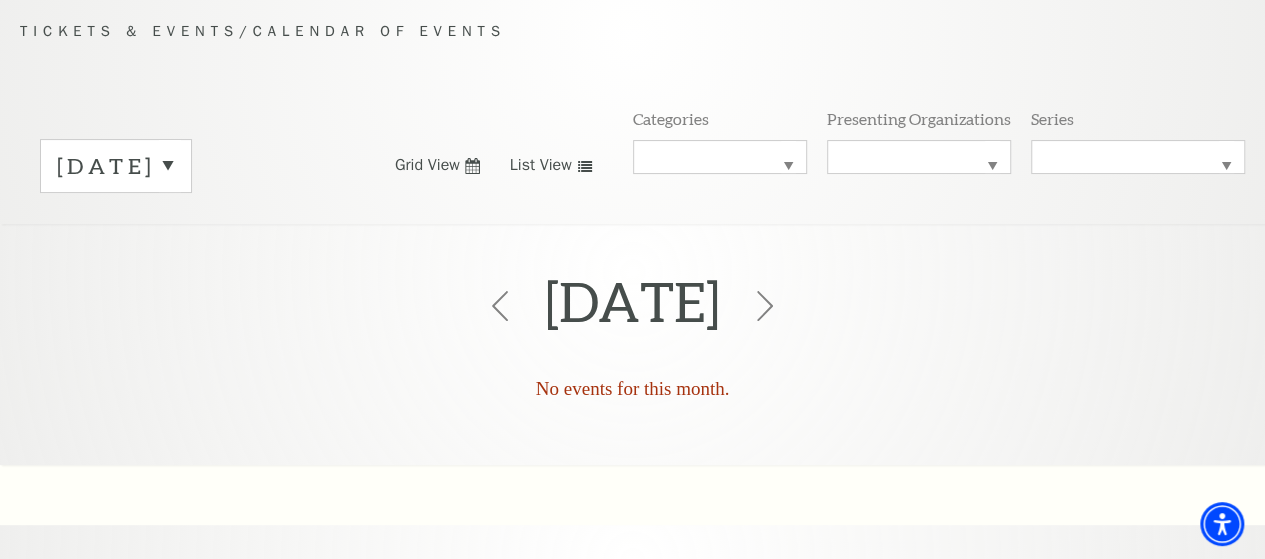 scroll, scrollTop: 160, scrollLeft: 0, axis: vertical 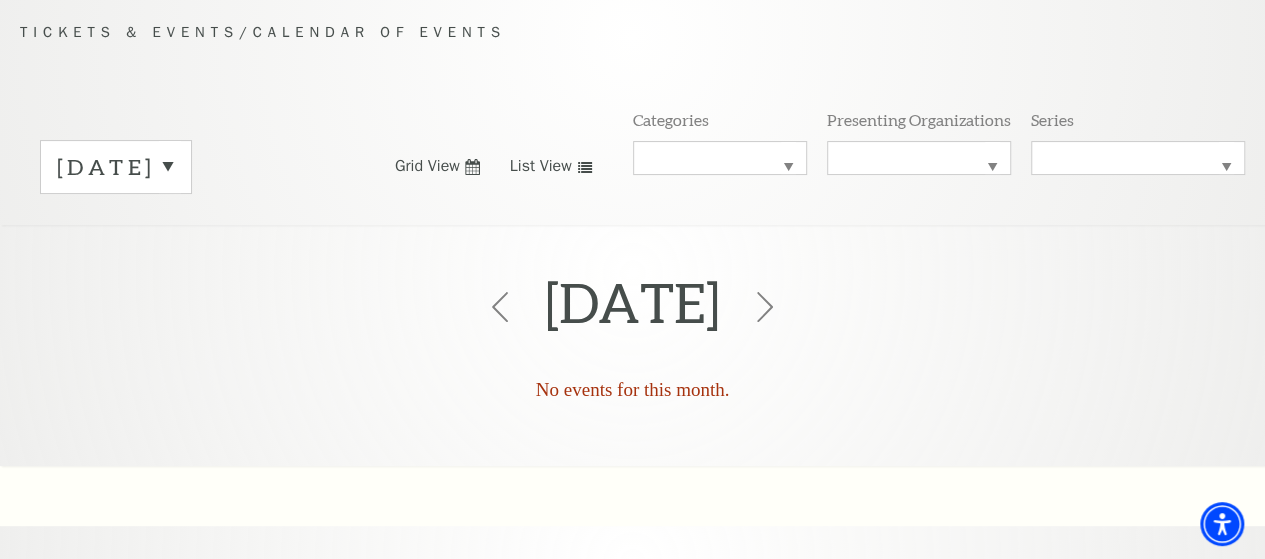 click on "January 2026" at bounding box center [116, 167] 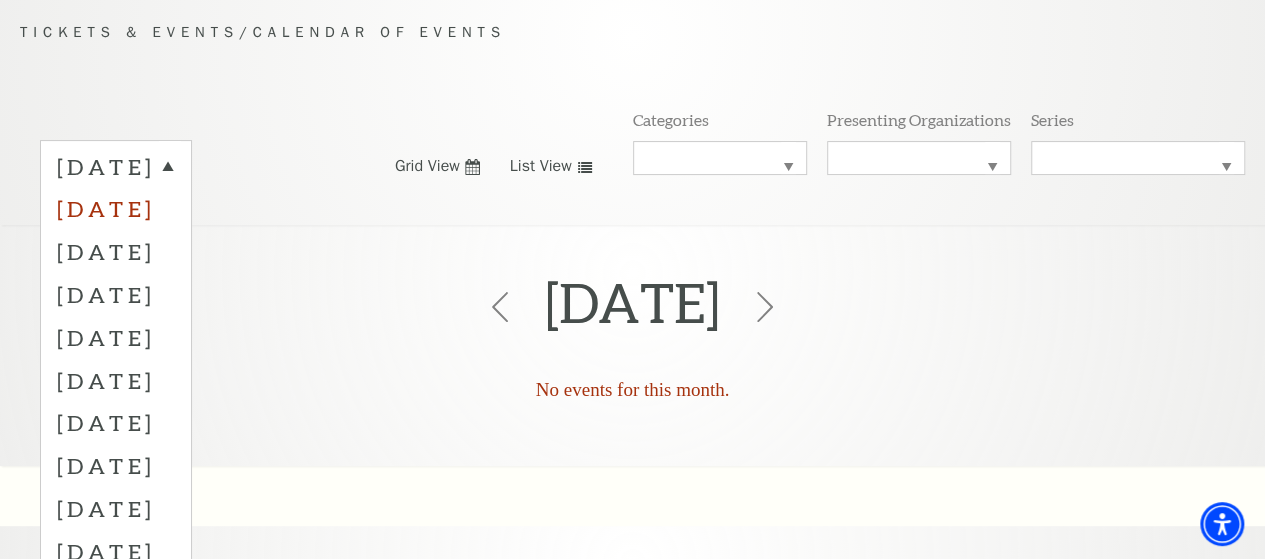 click on "August 2025" at bounding box center [116, 208] 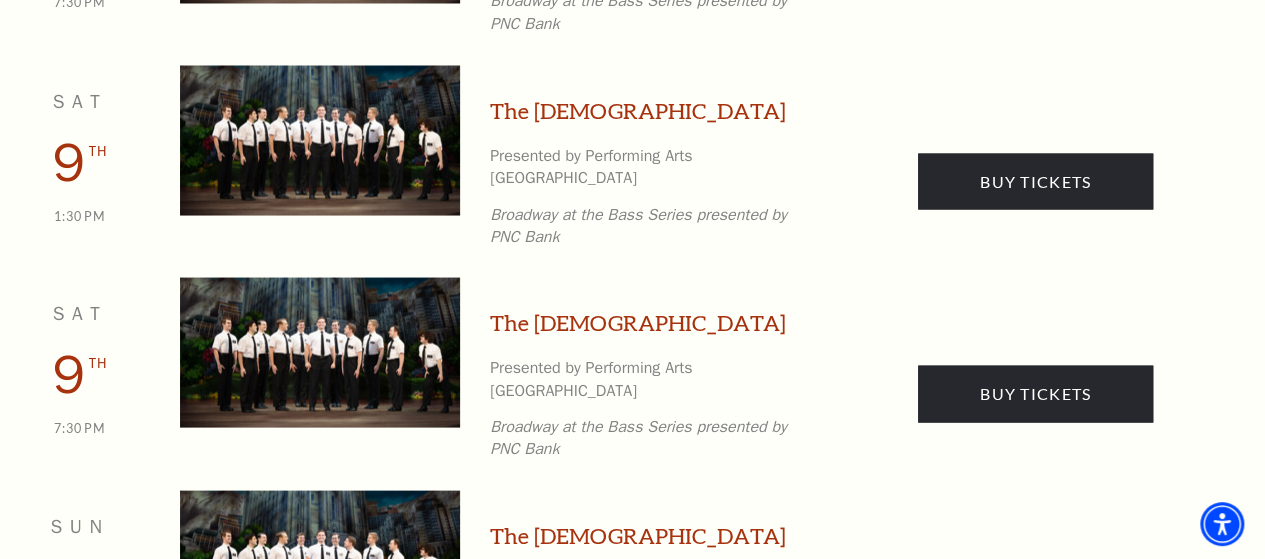 scroll, scrollTop: 1852, scrollLeft: 0, axis: vertical 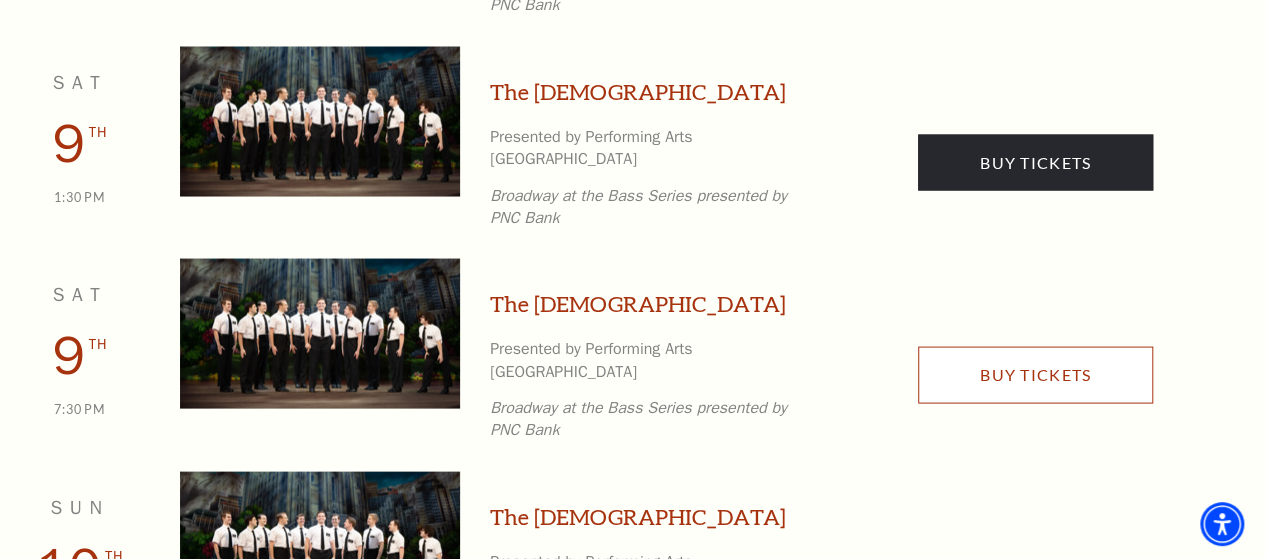 click on "Buy Tickets" at bounding box center [1035, 374] 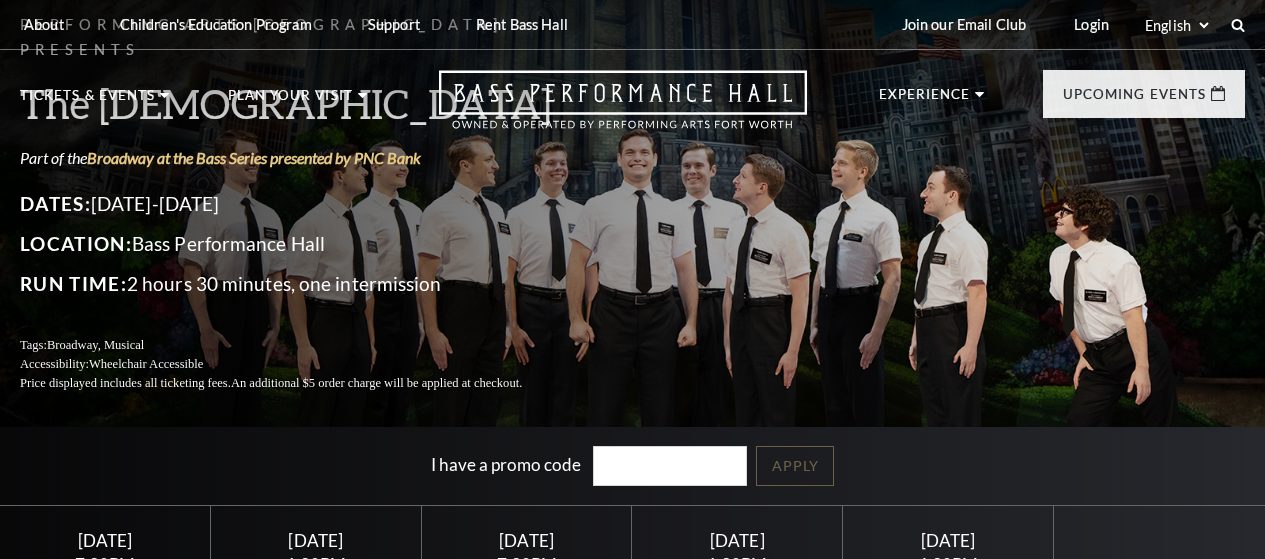 scroll, scrollTop: 0, scrollLeft: 0, axis: both 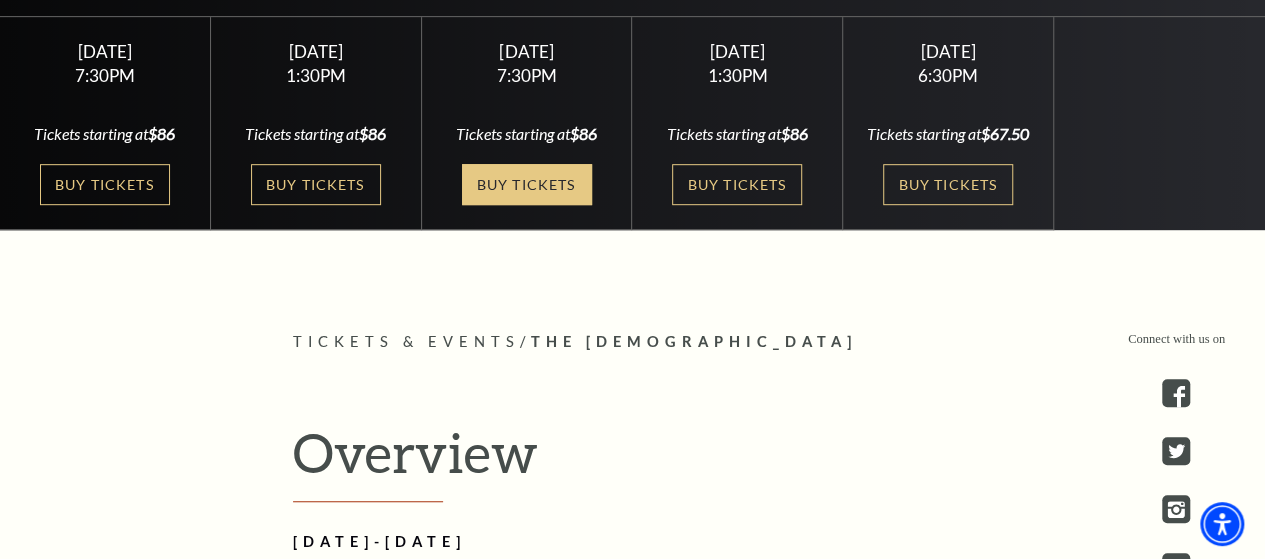 click on "Buy Tickets" at bounding box center (527, 184) 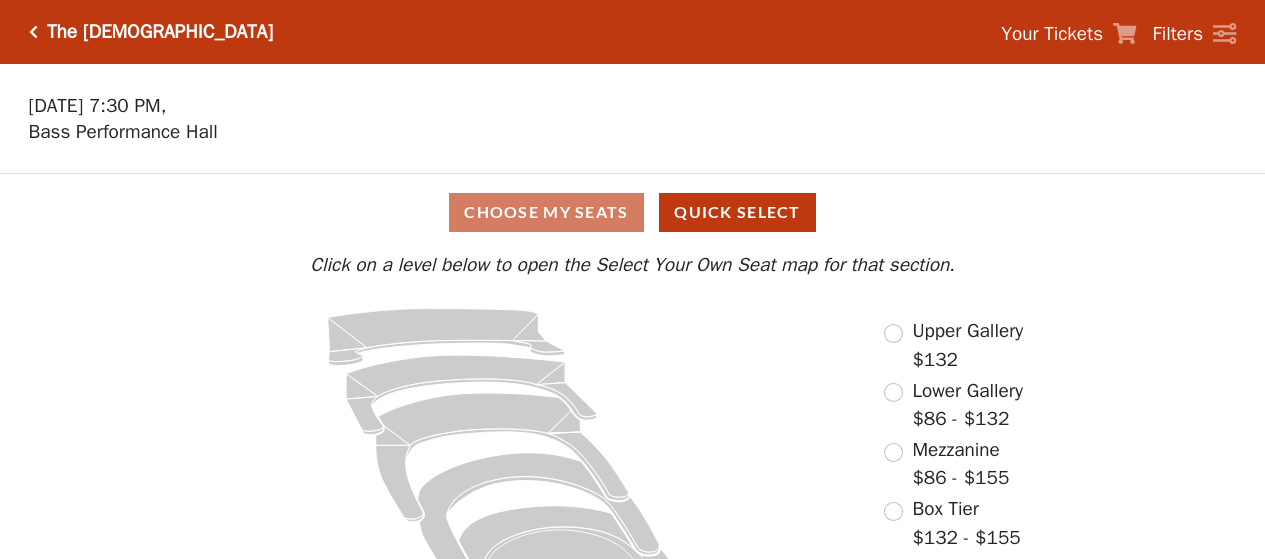 scroll, scrollTop: 0, scrollLeft: 0, axis: both 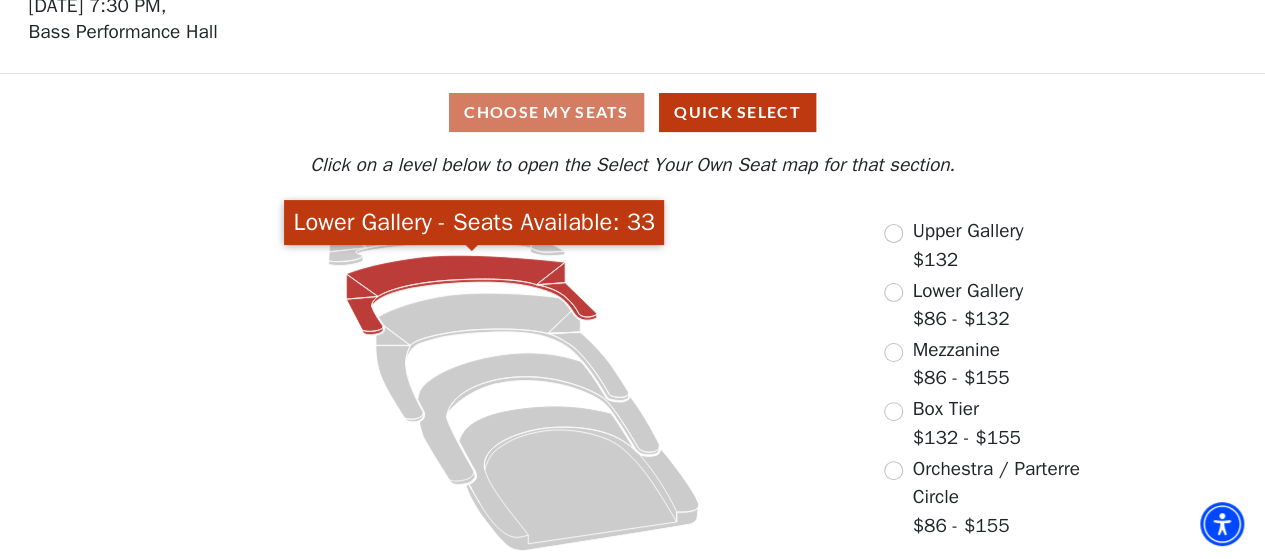 click 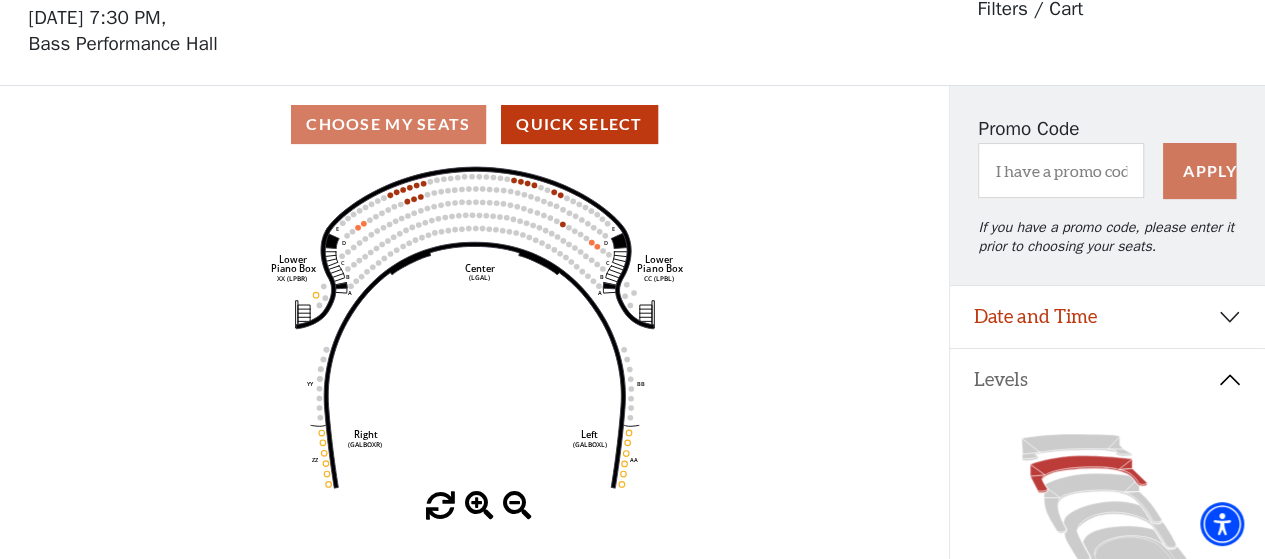 scroll, scrollTop: 92, scrollLeft: 0, axis: vertical 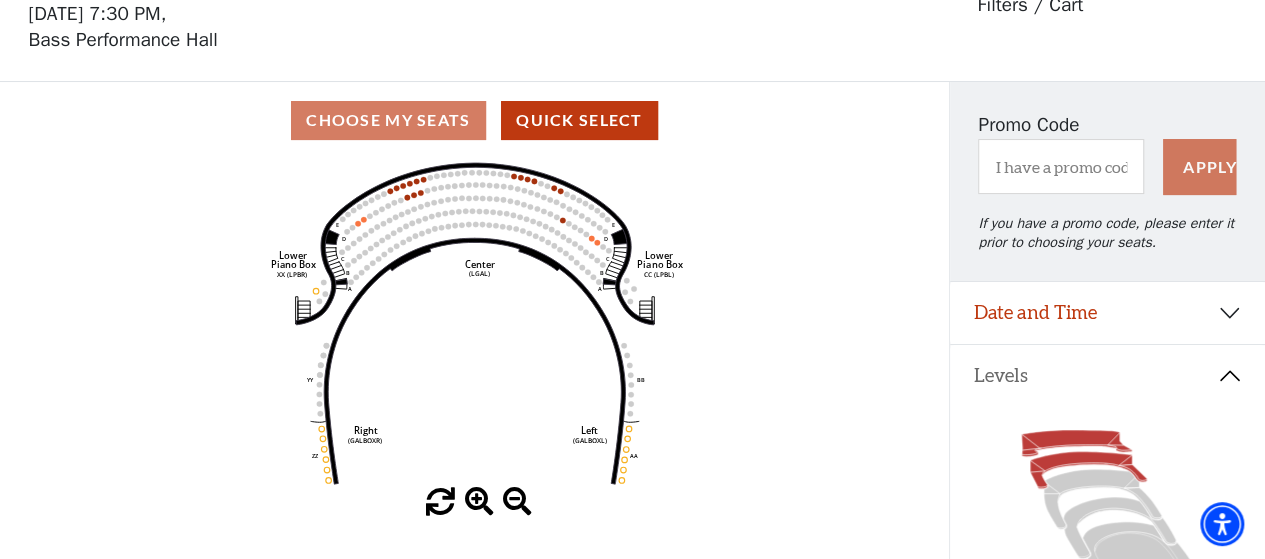 click 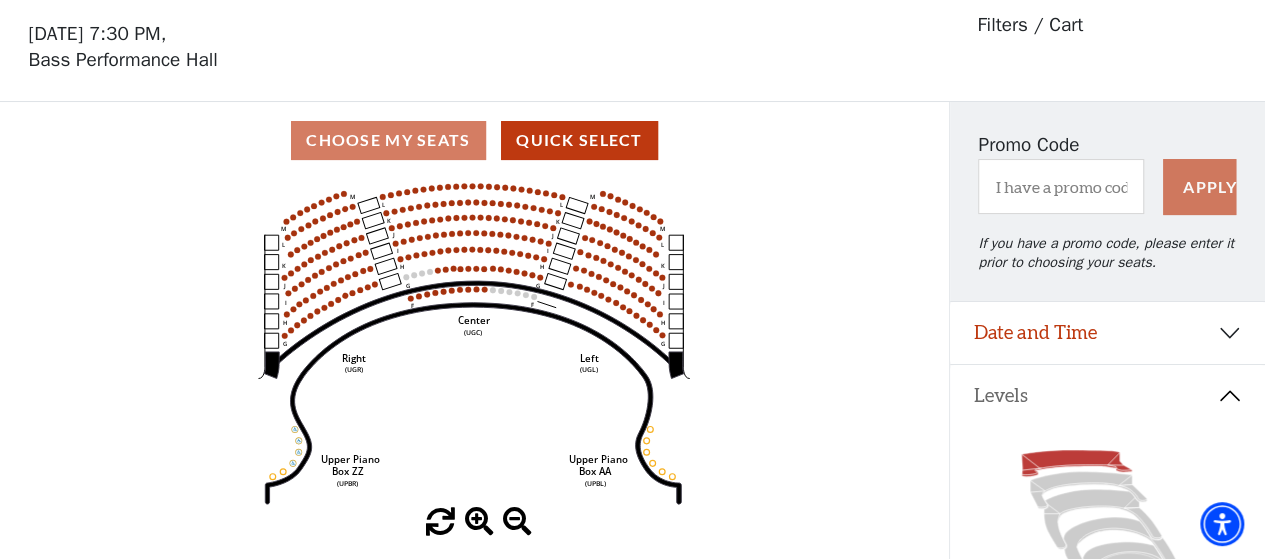 scroll, scrollTop: 92, scrollLeft: 0, axis: vertical 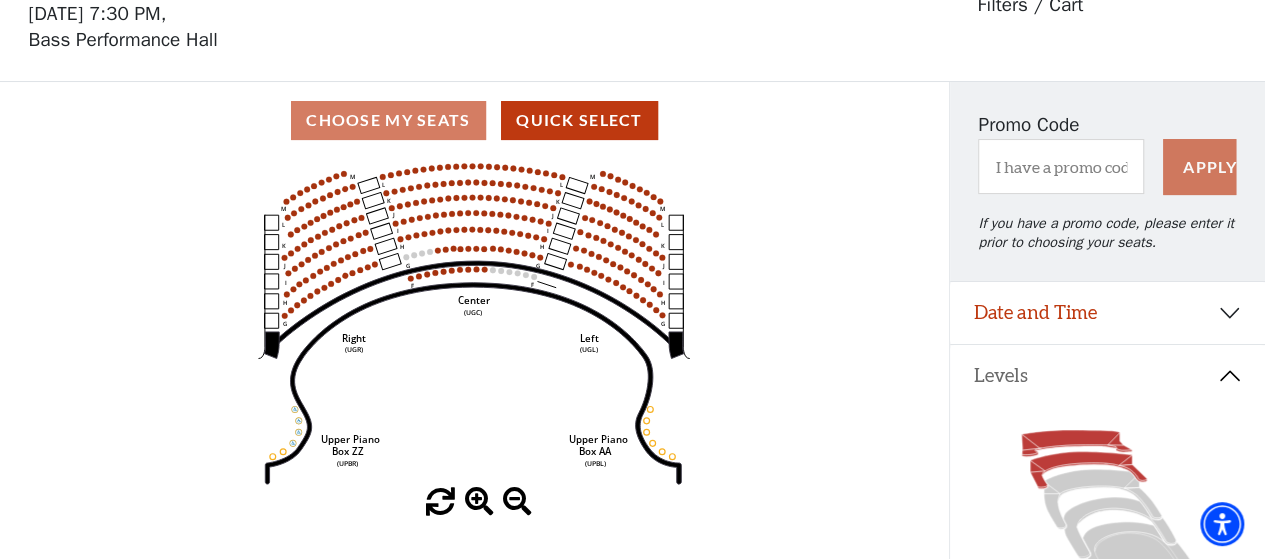 click 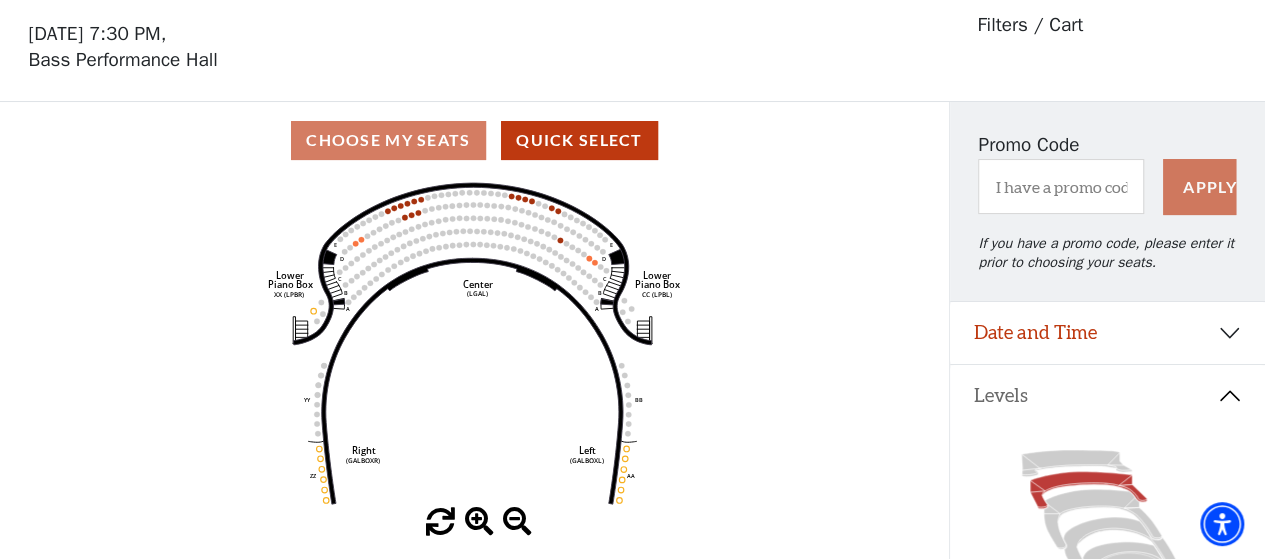scroll, scrollTop: 92, scrollLeft: 0, axis: vertical 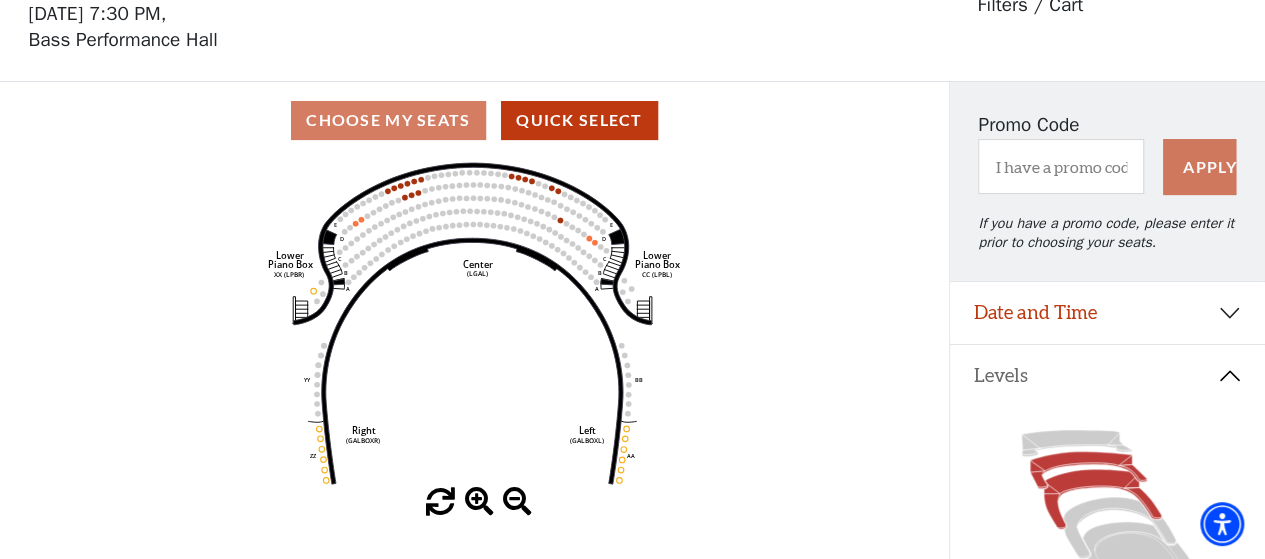 click 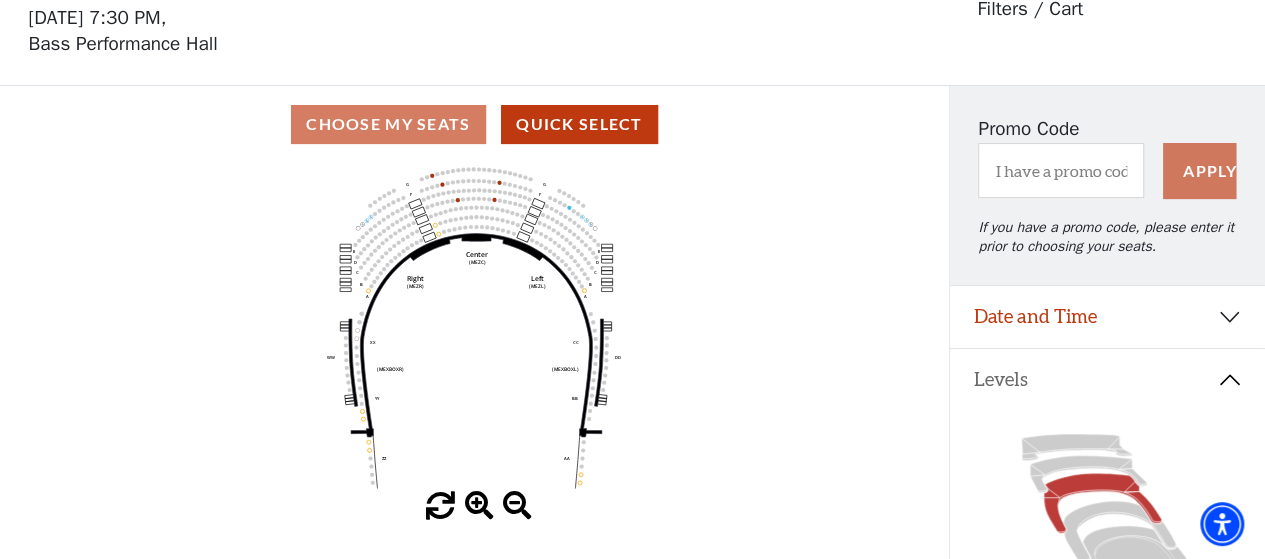 scroll, scrollTop: 92, scrollLeft: 0, axis: vertical 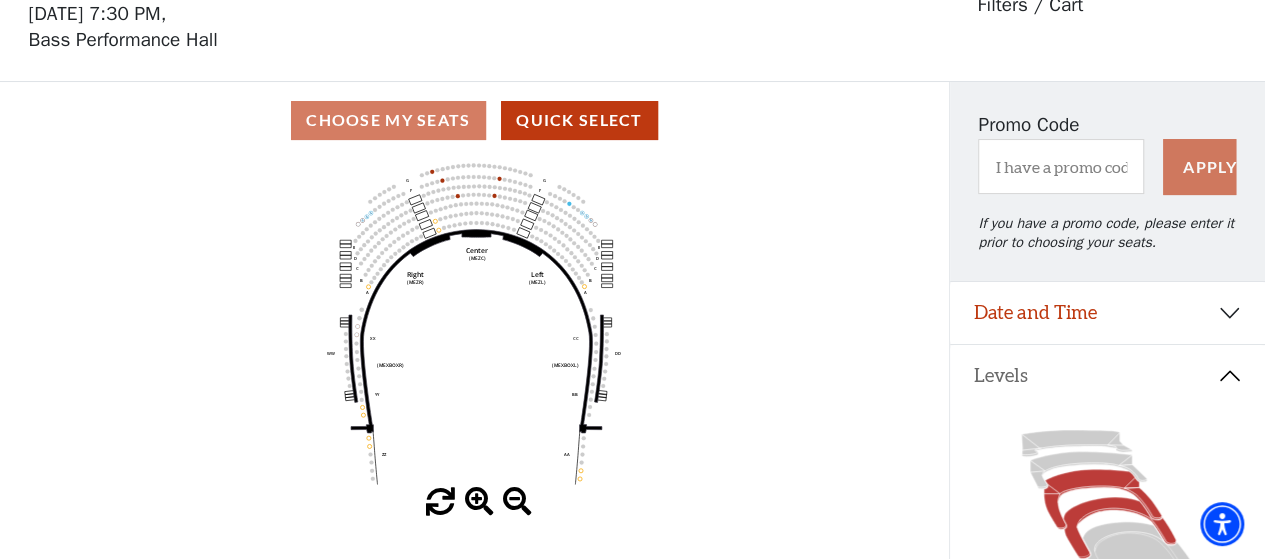 click 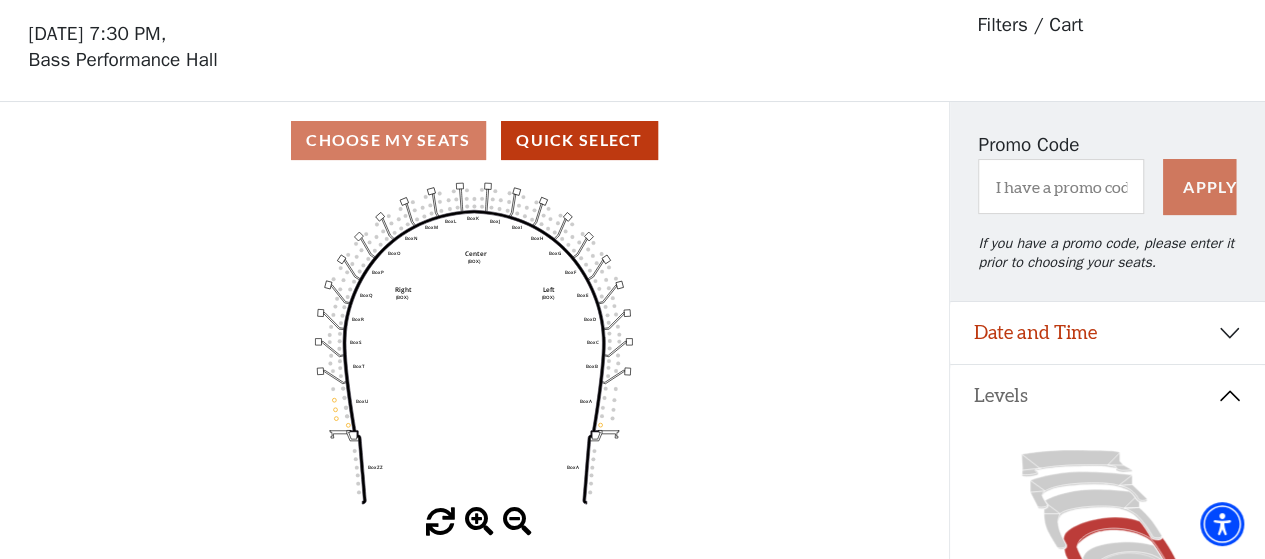 scroll, scrollTop: 92, scrollLeft: 0, axis: vertical 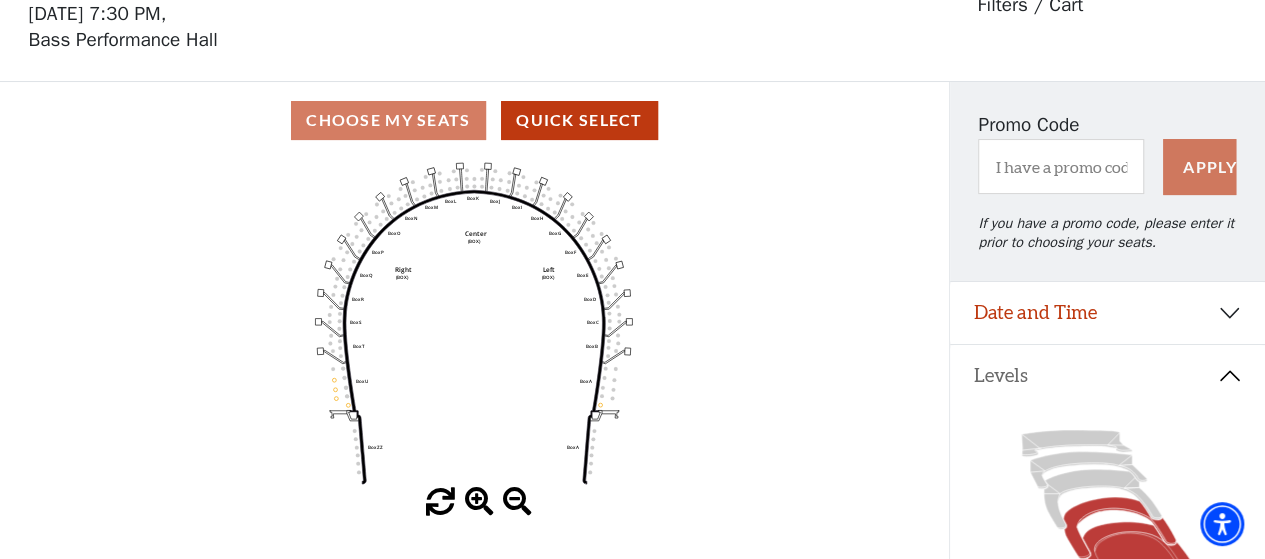 click 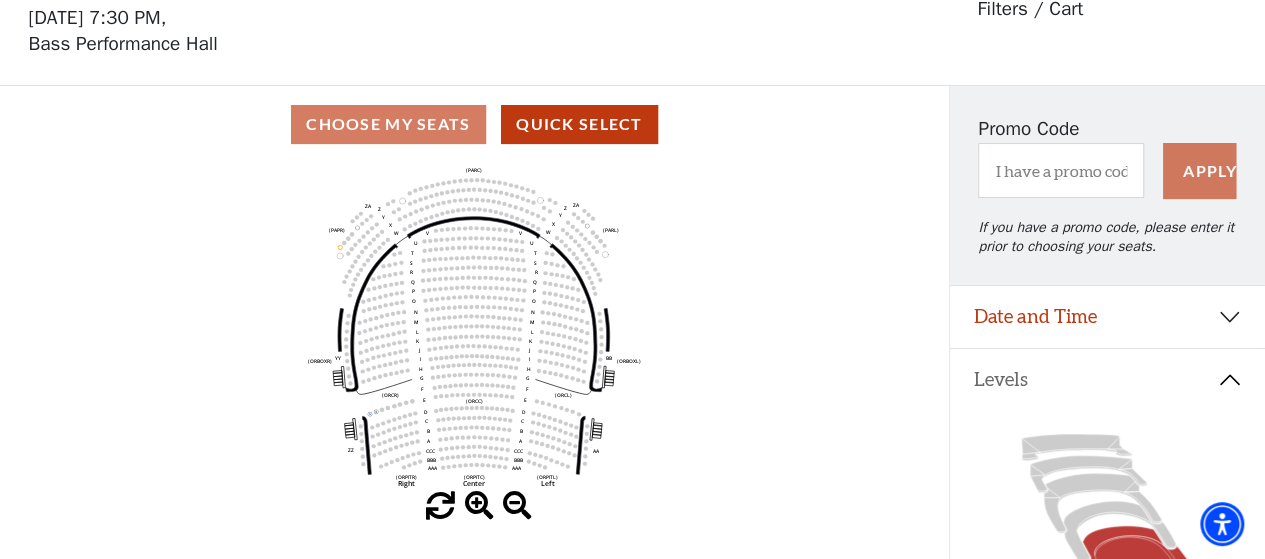 scroll, scrollTop: 92, scrollLeft: 0, axis: vertical 